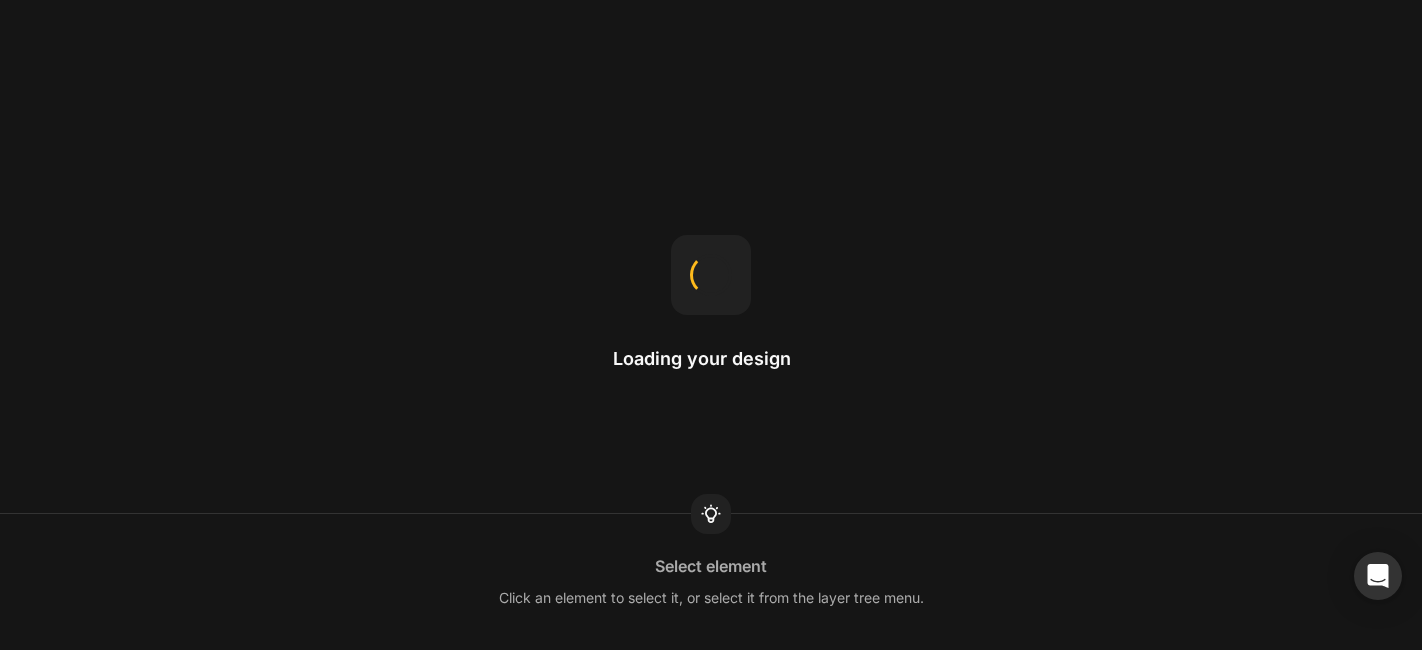 scroll, scrollTop: 0, scrollLeft: 0, axis: both 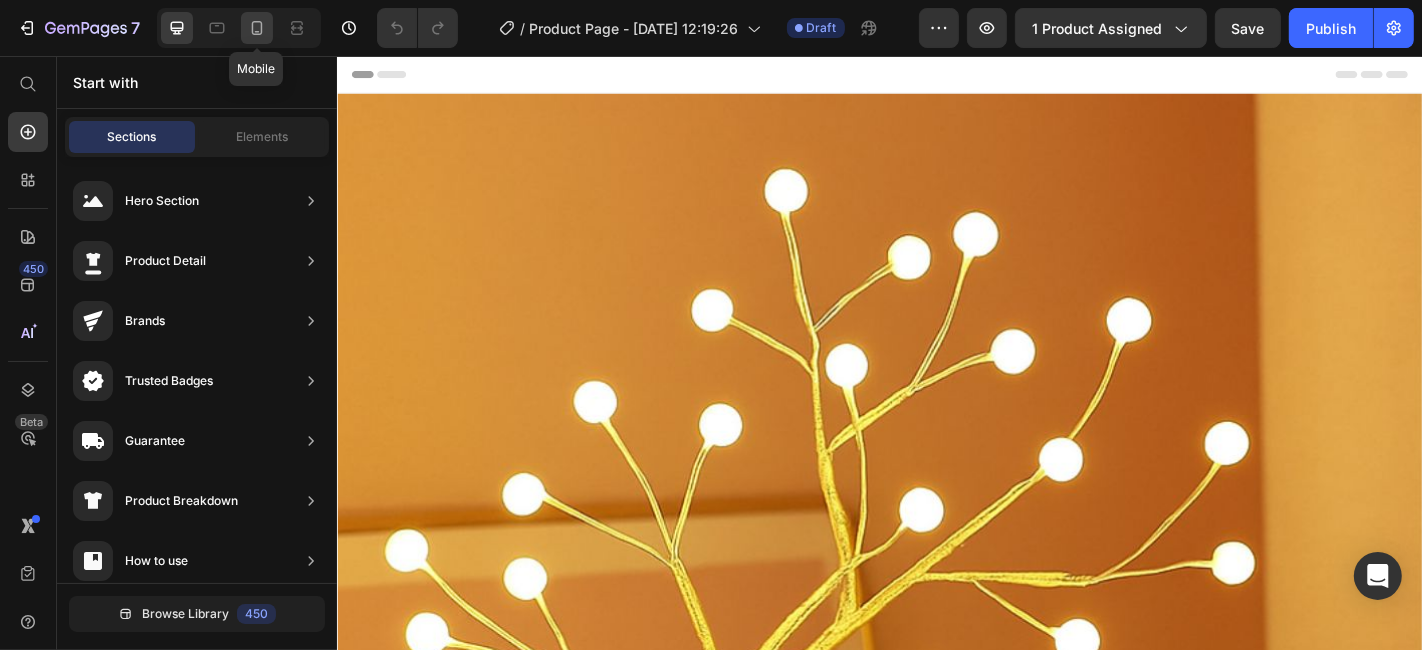 click 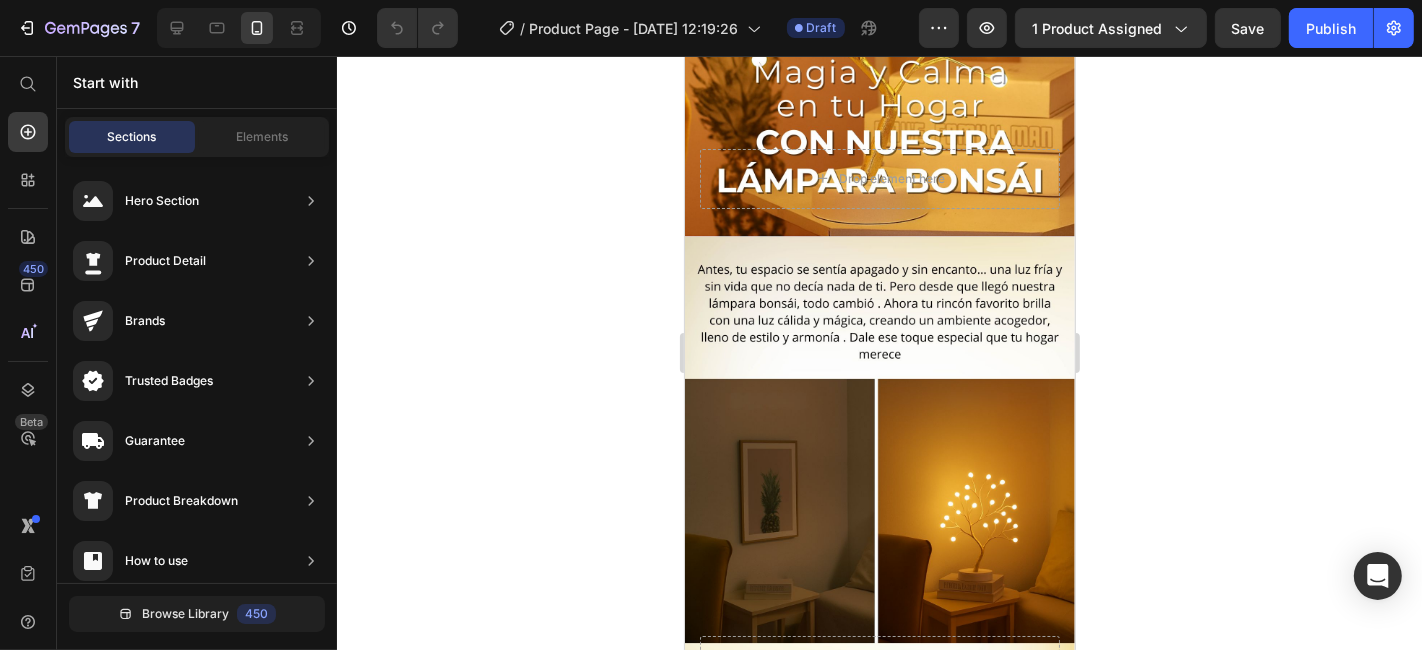 scroll, scrollTop: 353, scrollLeft: 0, axis: vertical 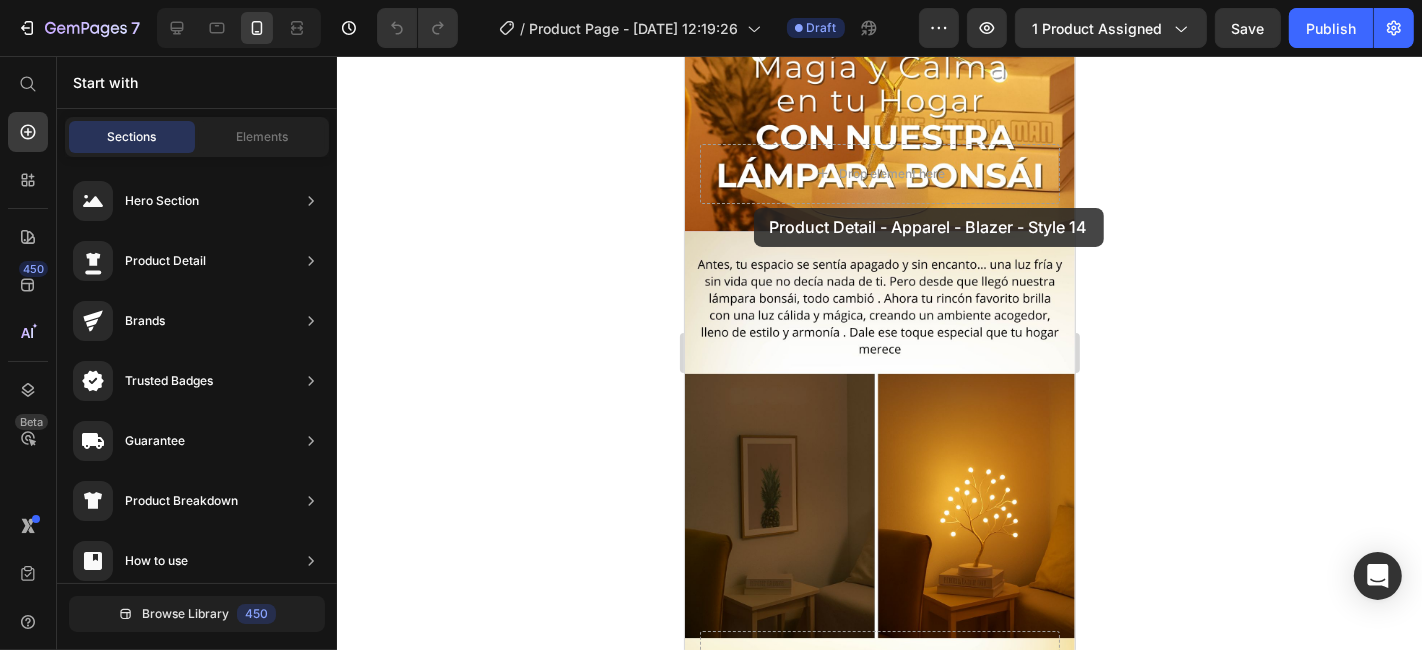 drag, startPoint x: 1173, startPoint y: 281, endPoint x: 753, endPoint y: 207, distance: 426.46924 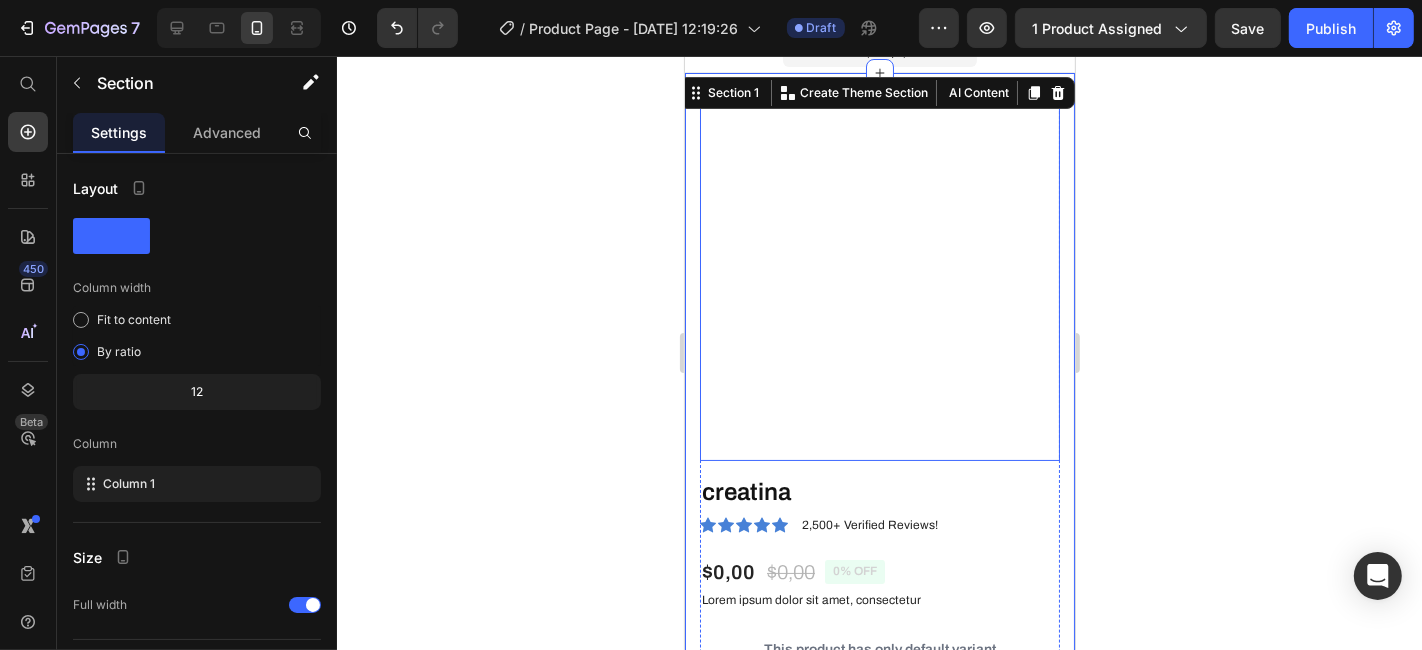 scroll, scrollTop: 23, scrollLeft: 0, axis: vertical 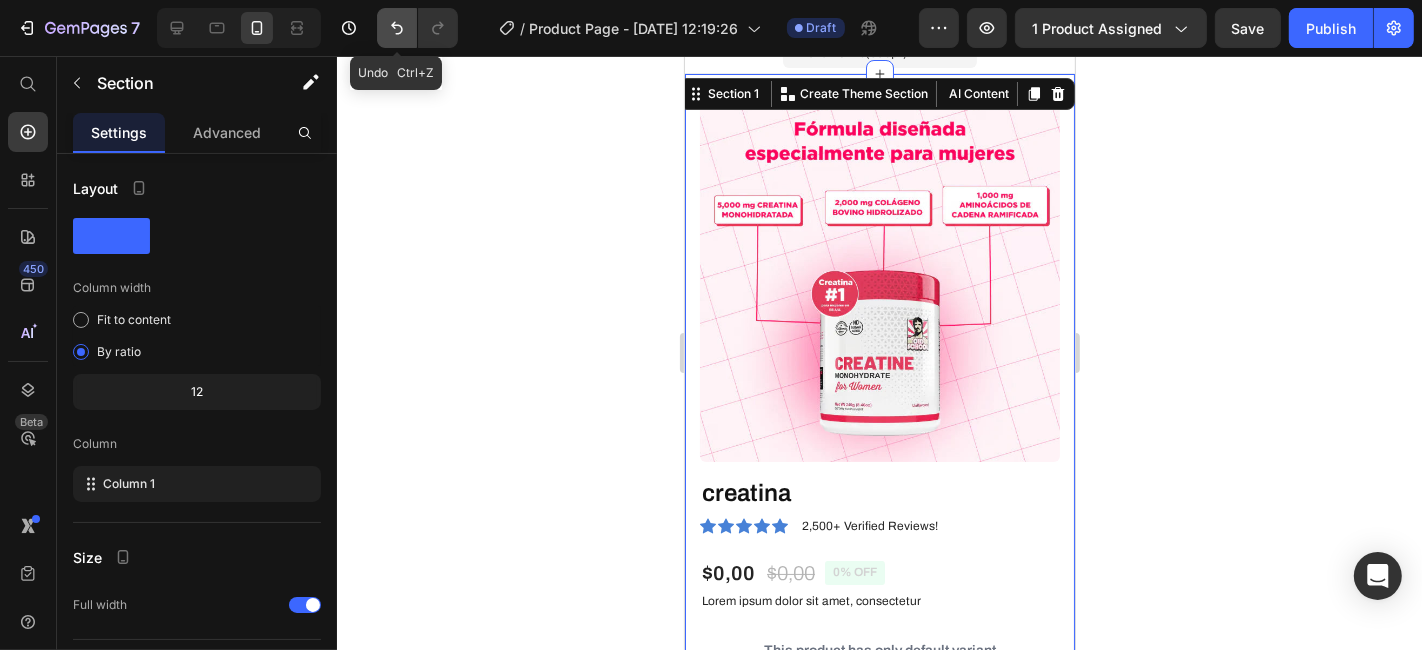 click 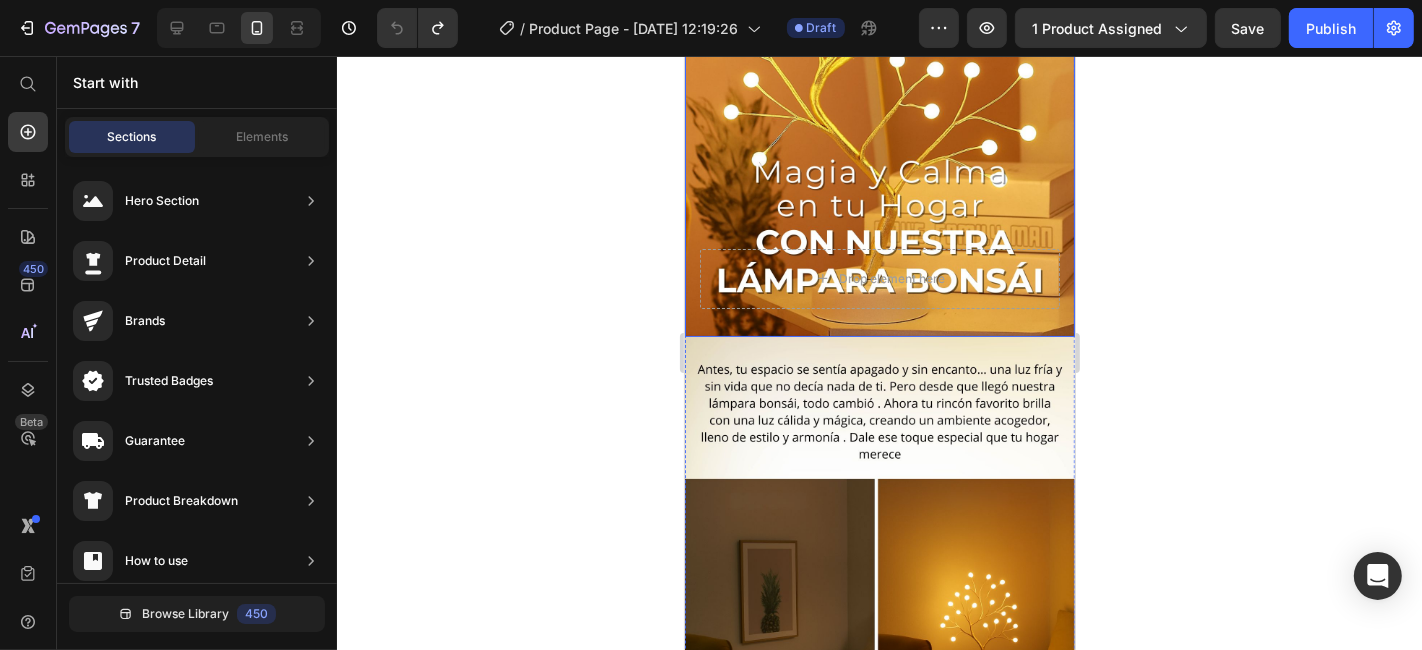 scroll, scrollTop: 253, scrollLeft: 0, axis: vertical 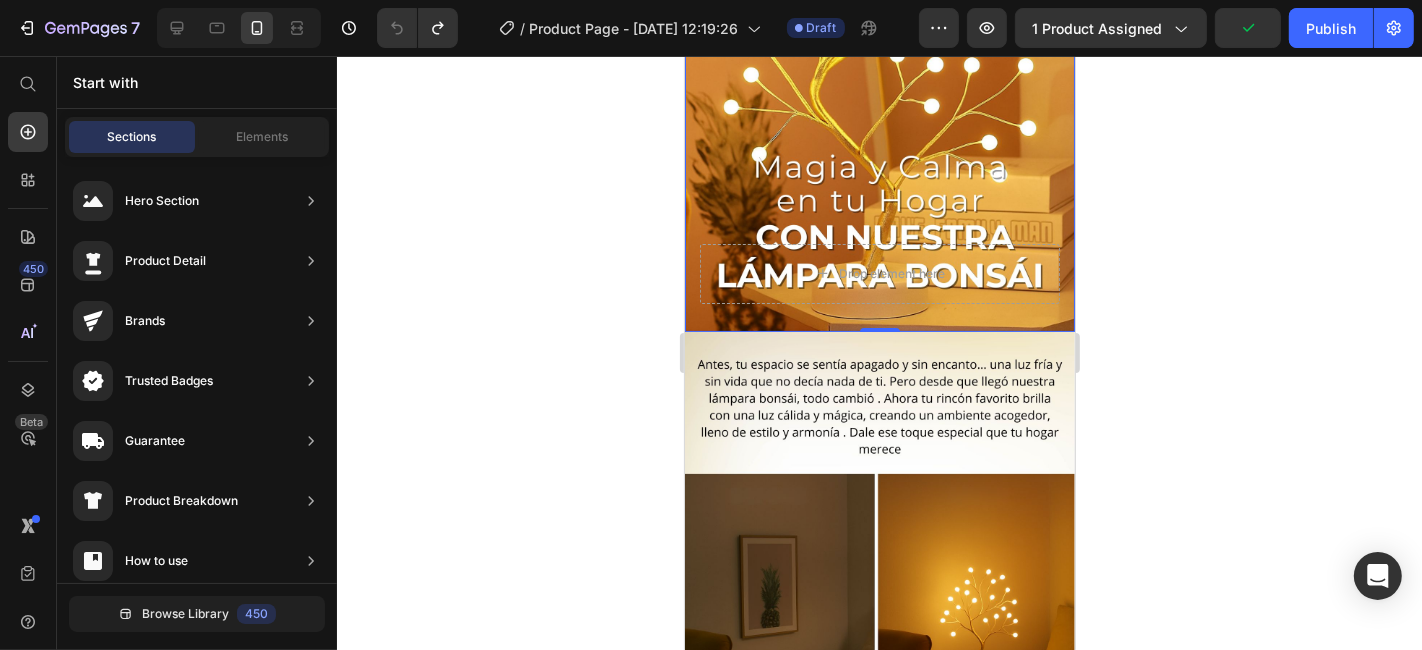 click on "Drop element here" at bounding box center [879, 273] 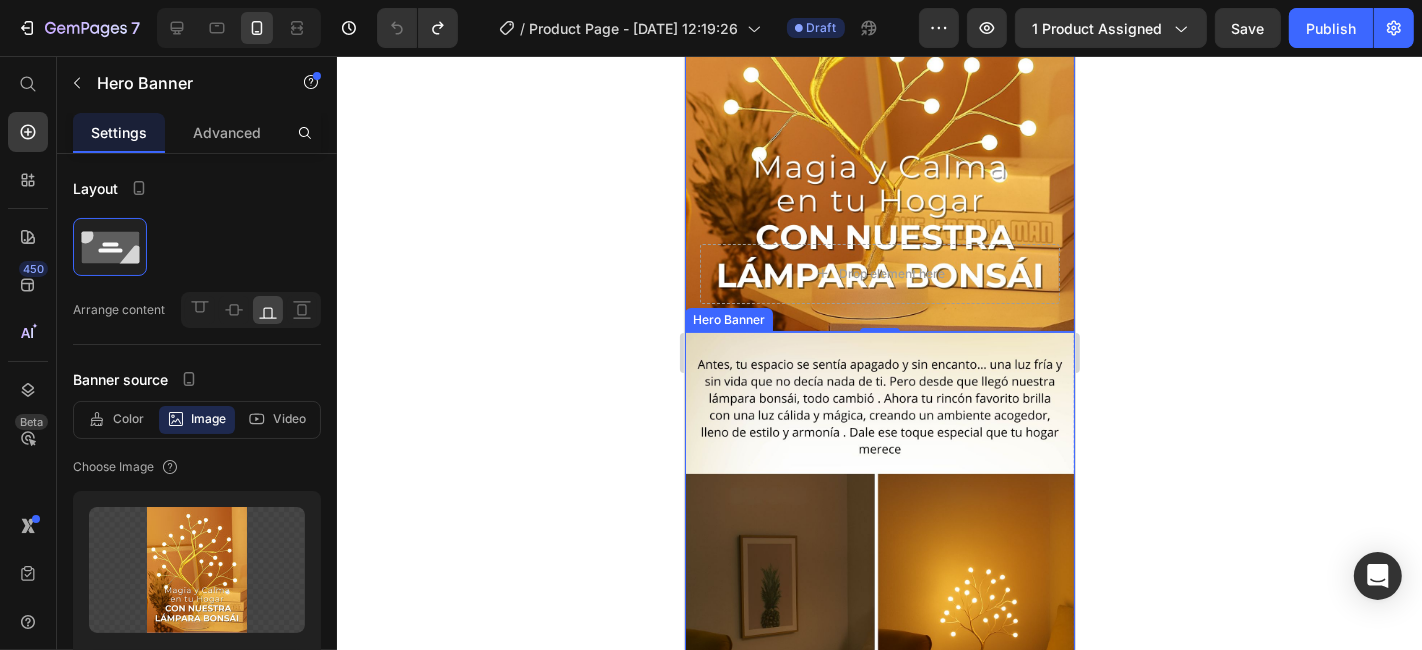 click at bounding box center [879, 575] 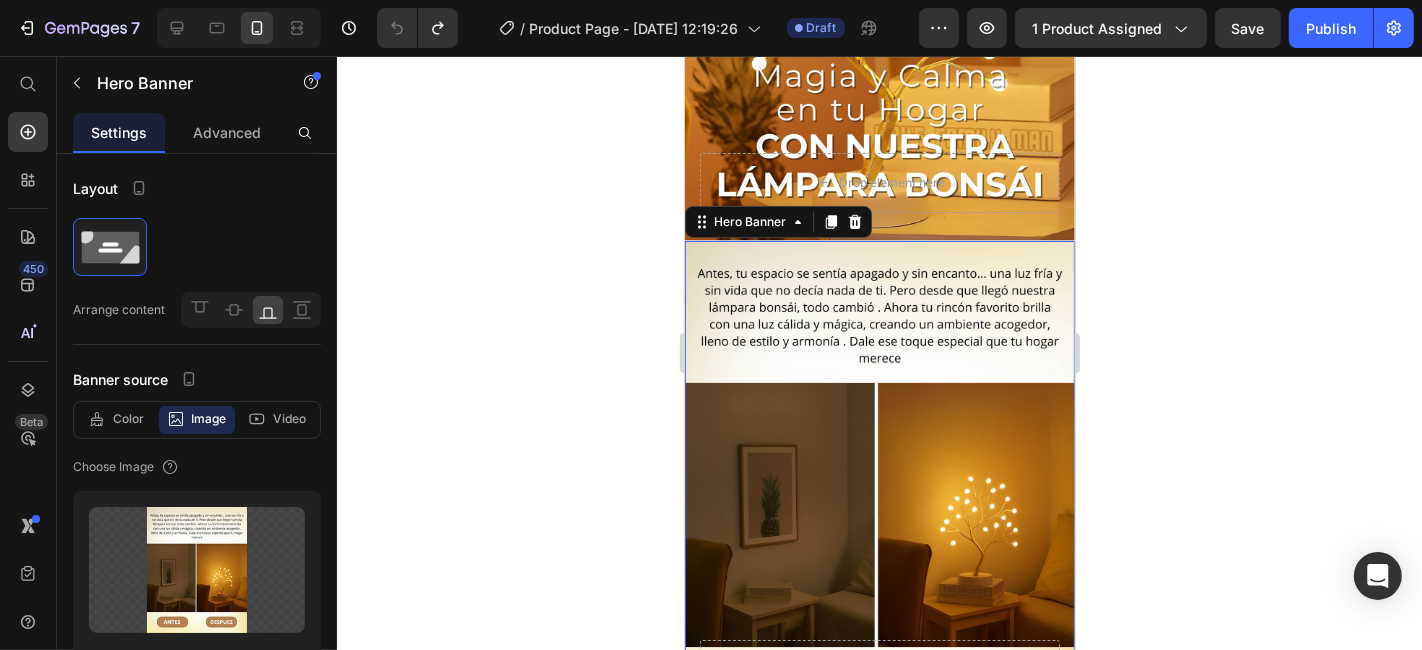 scroll, scrollTop: 345, scrollLeft: 0, axis: vertical 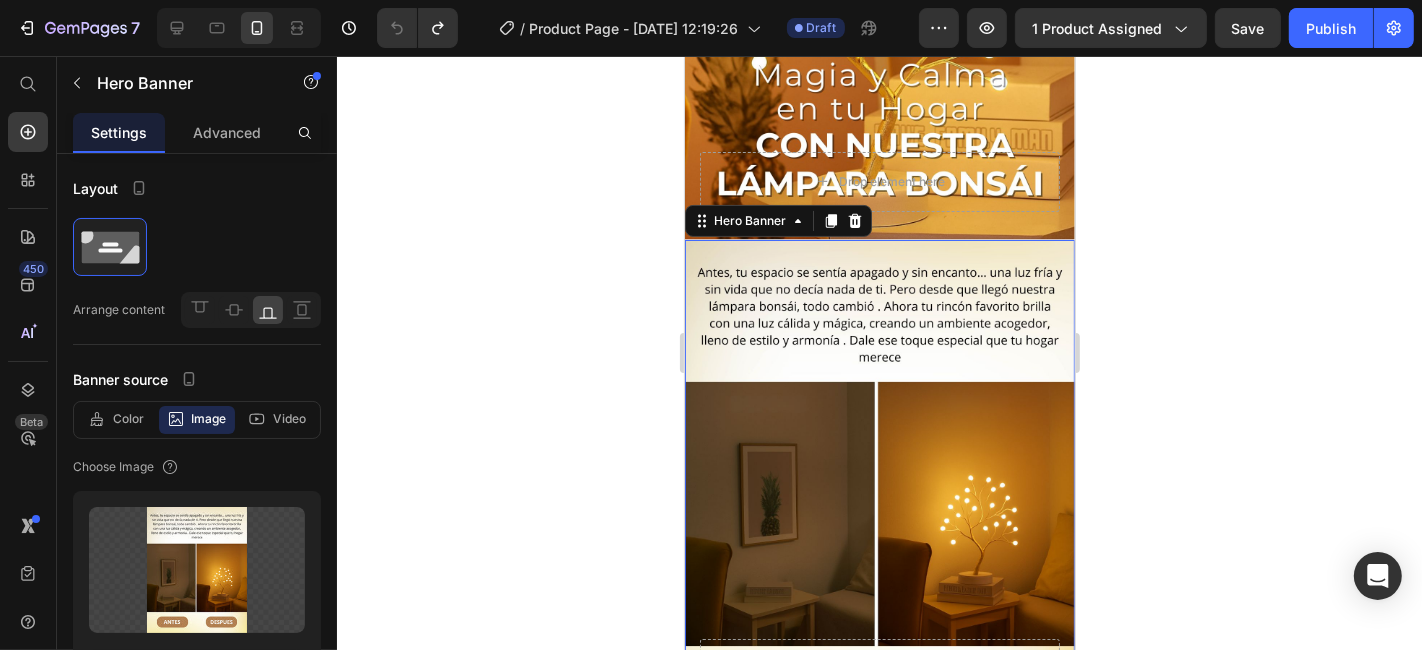 click at bounding box center (879, 483) 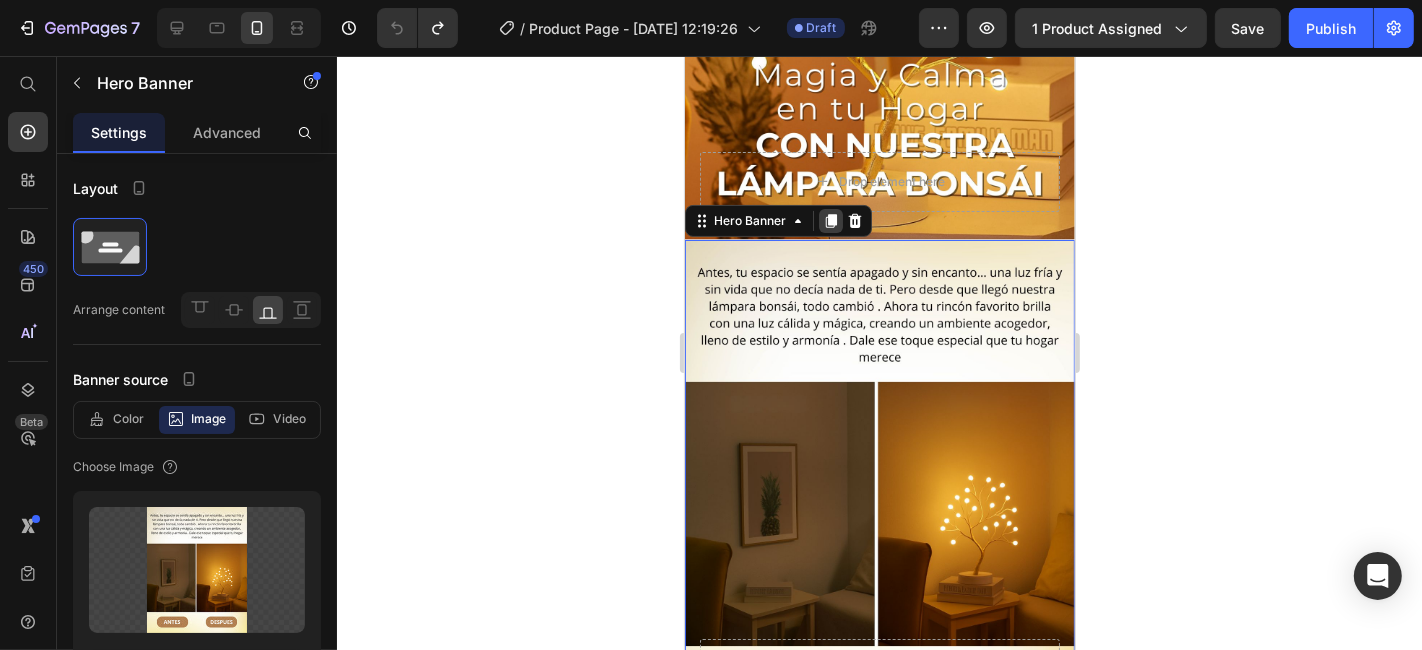 click 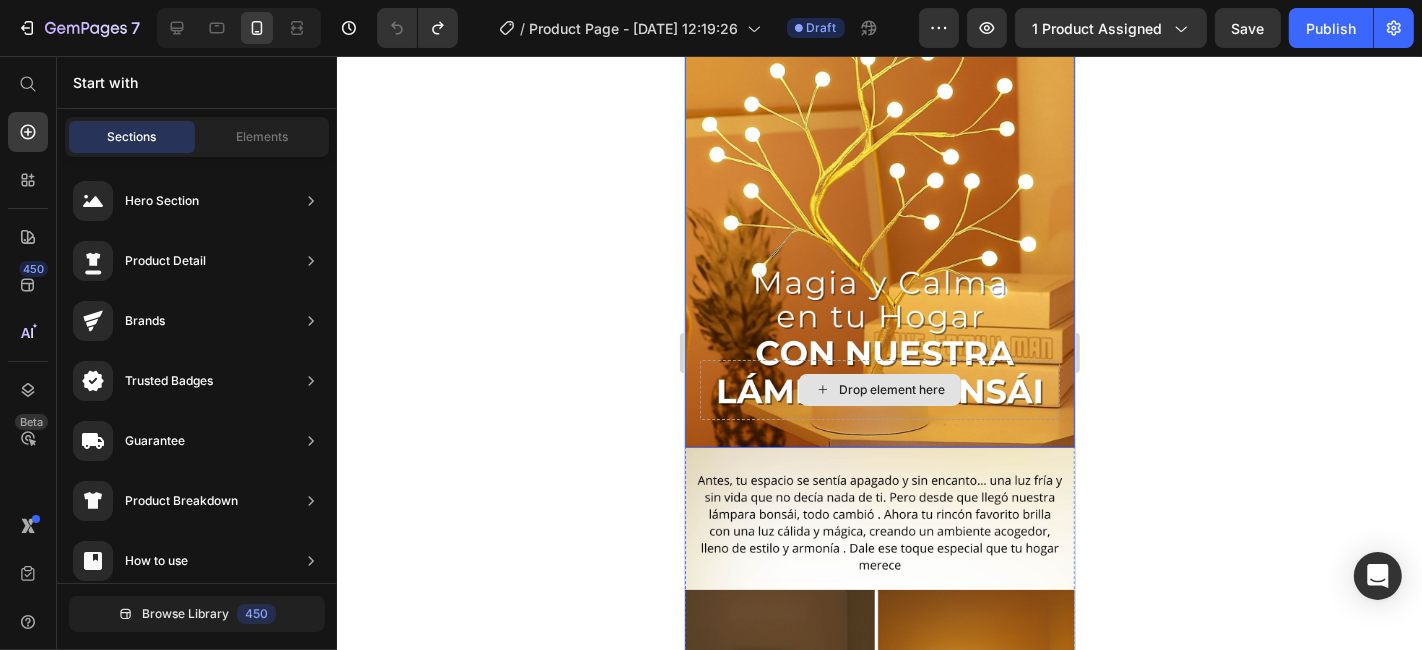 scroll, scrollTop: 141, scrollLeft: 0, axis: vertical 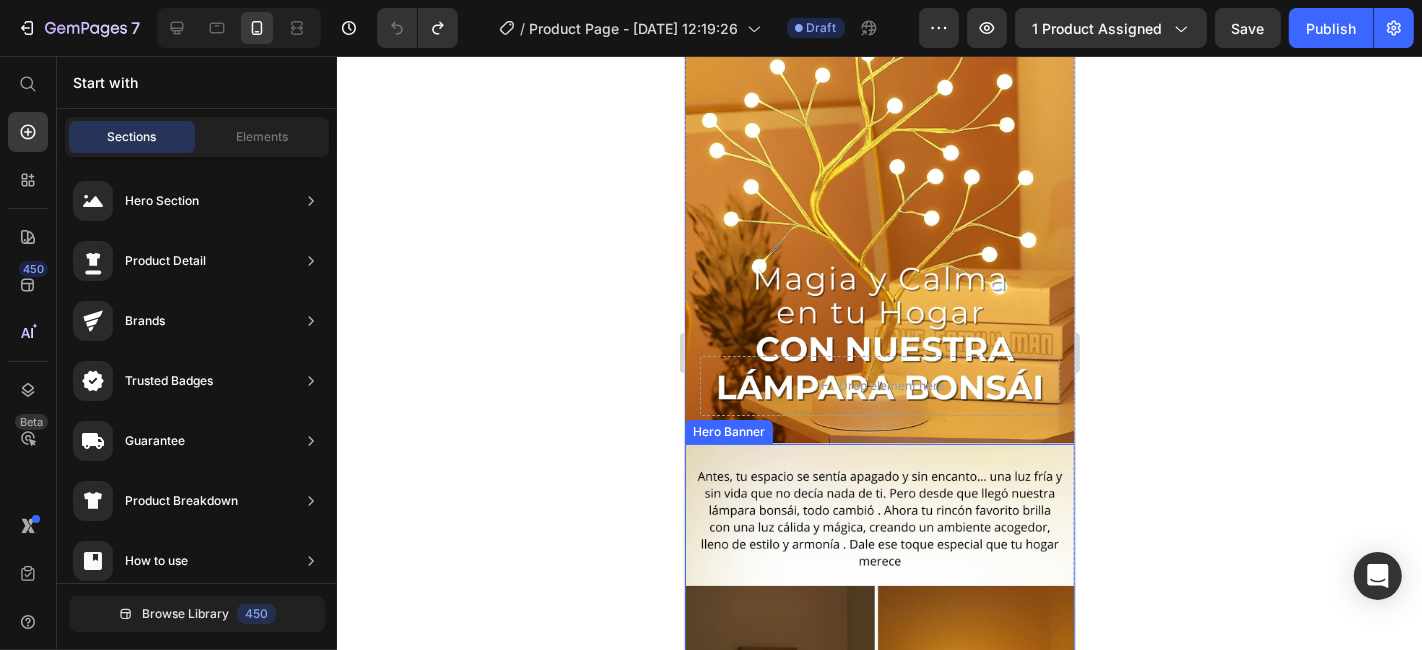 click at bounding box center (879, 687) 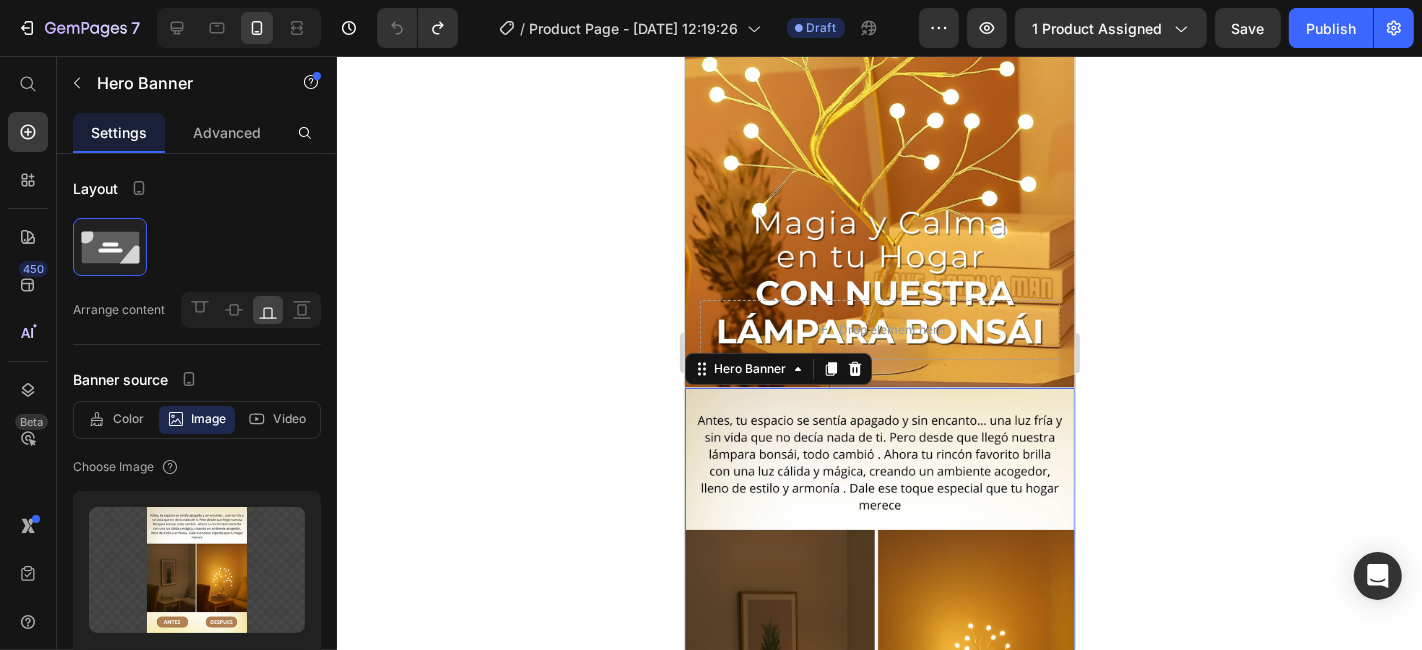 scroll, scrollTop: 219, scrollLeft: 0, axis: vertical 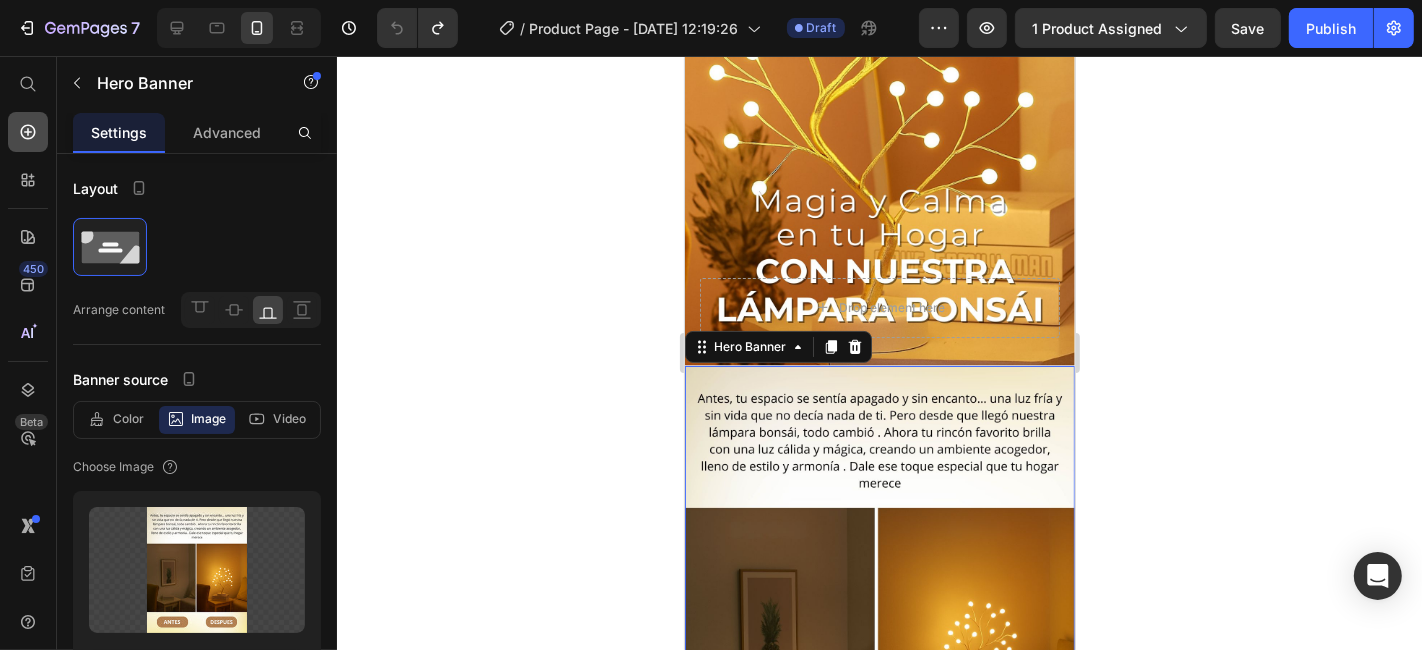 click 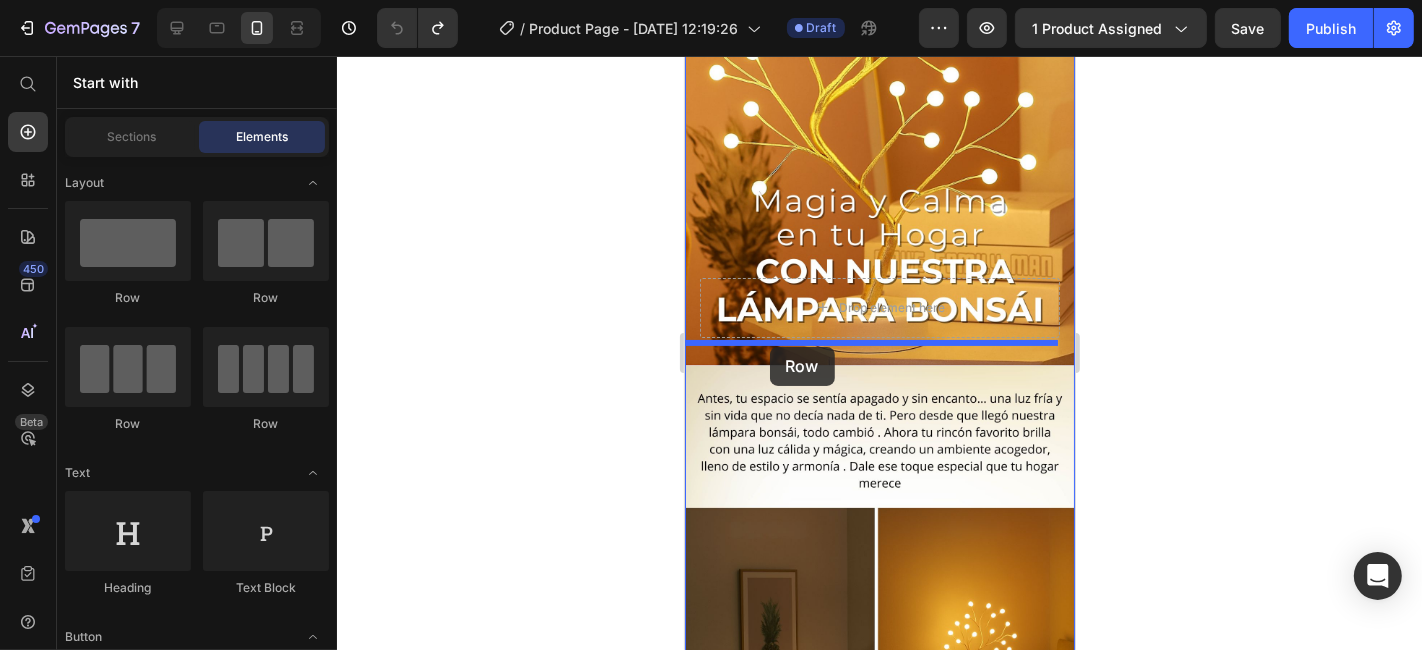 drag, startPoint x: 806, startPoint y: 290, endPoint x: 769, endPoint y: 346, distance: 67.11929 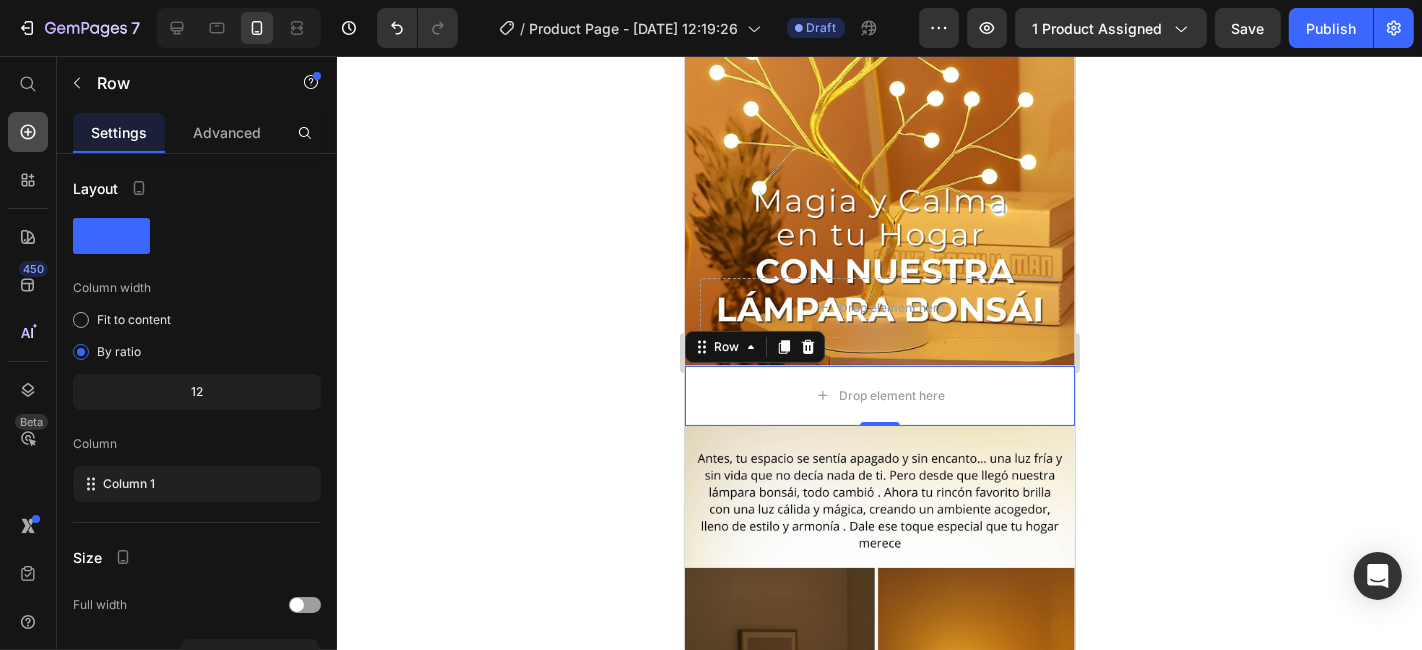 click 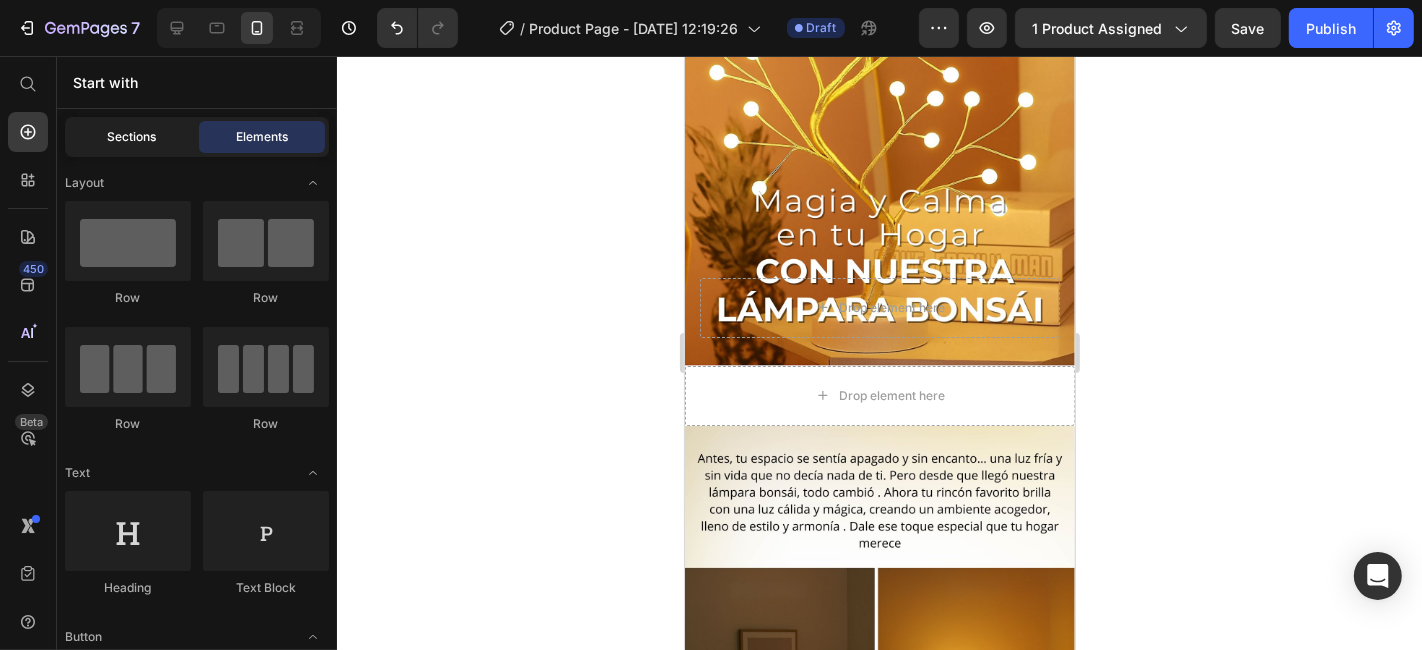 click on "Sections" 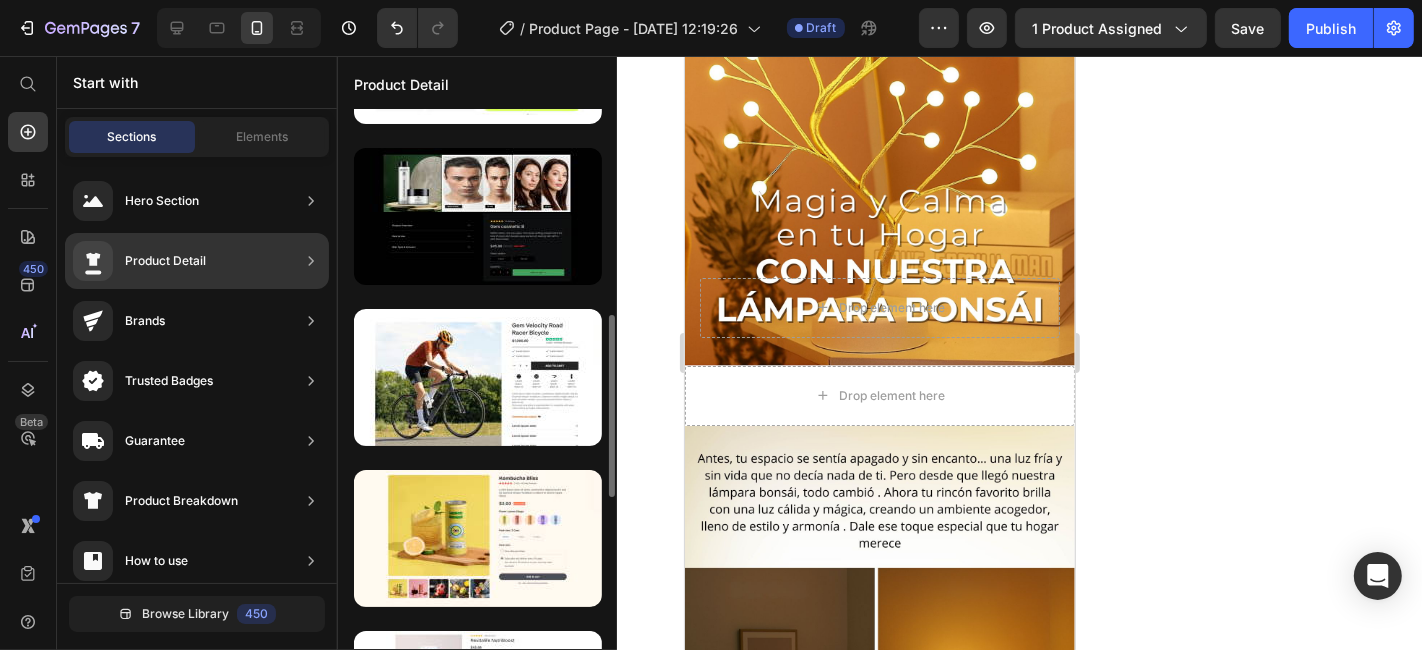 scroll, scrollTop: 611, scrollLeft: 0, axis: vertical 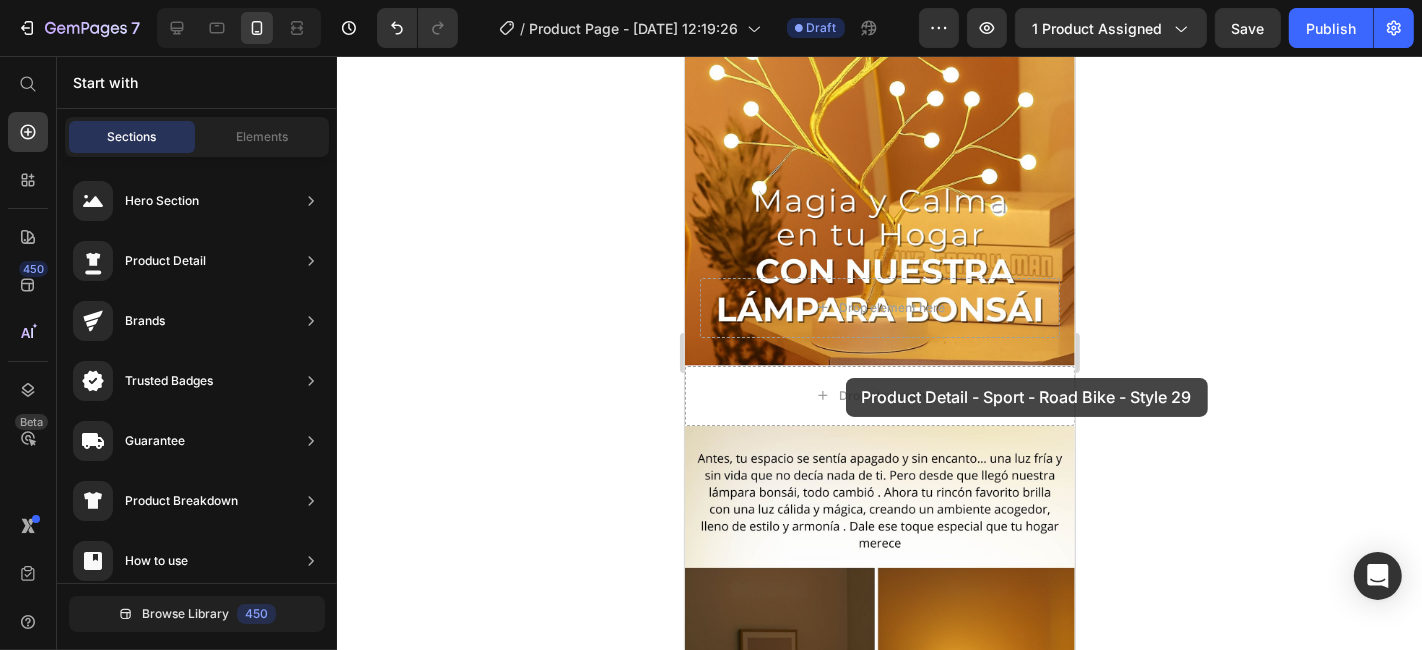 drag, startPoint x: 1178, startPoint y: 456, endPoint x: 845, endPoint y: 377, distance: 342.2426 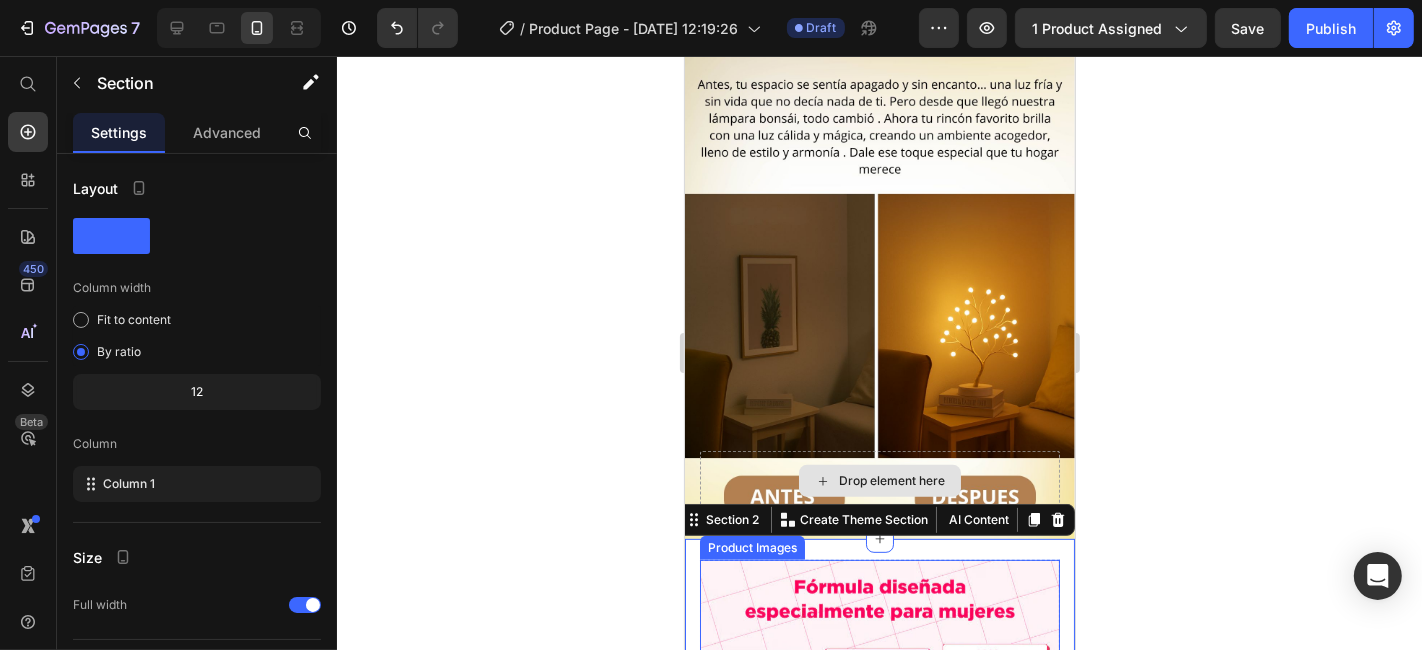 scroll, scrollTop: 591, scrollLeft: 0, axis: vertical 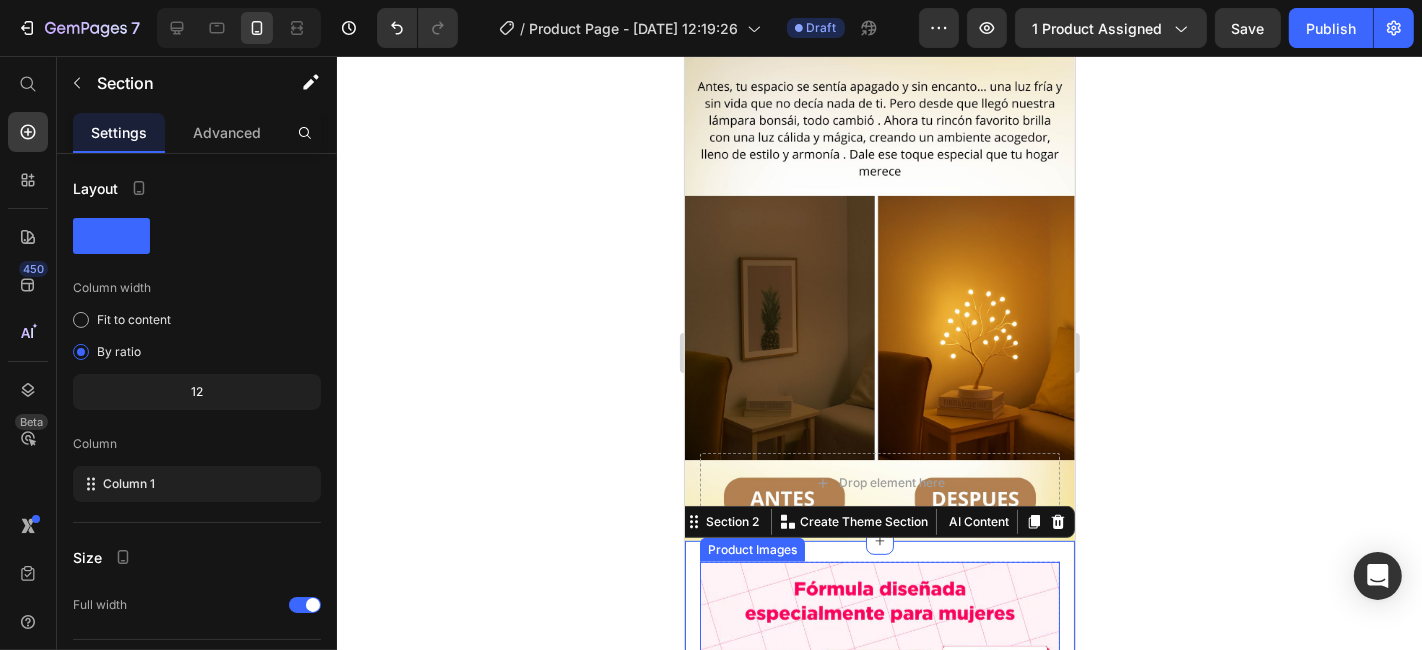 click at bounding box center [879, 741] 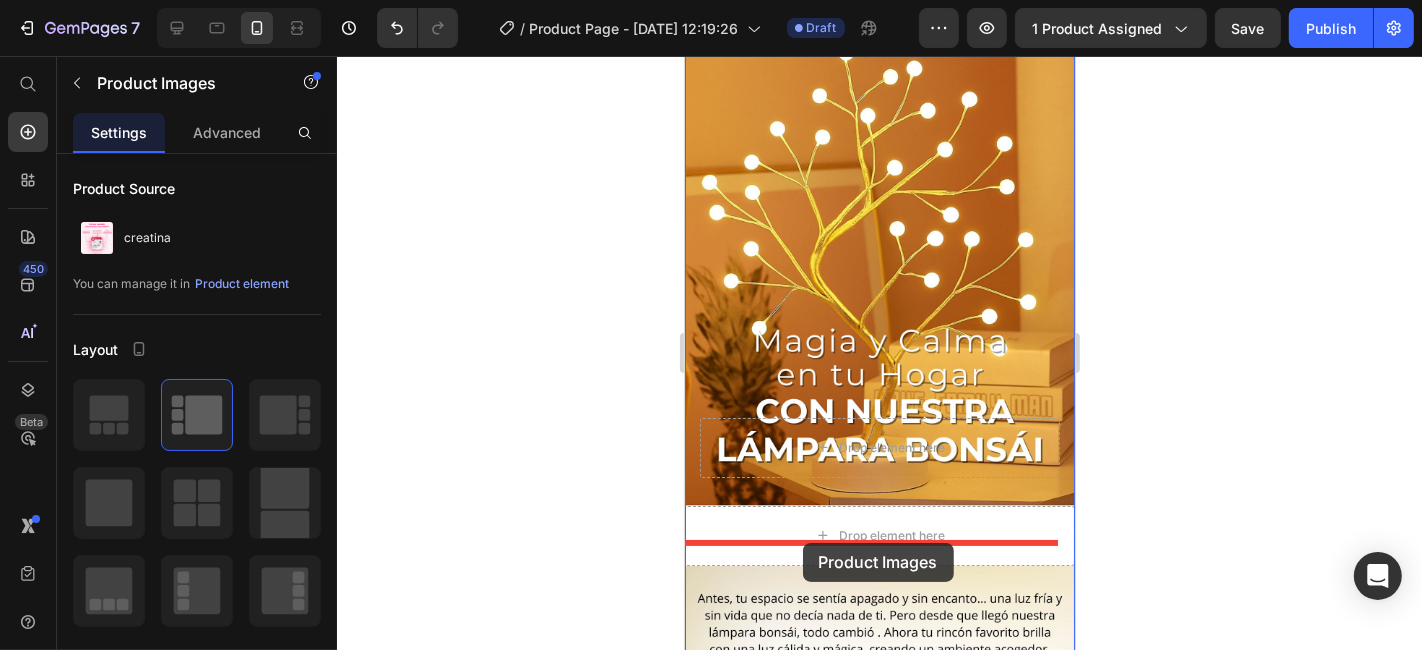 scroll, scrollTop: 84, scrollLeft: 0, axis: vertical 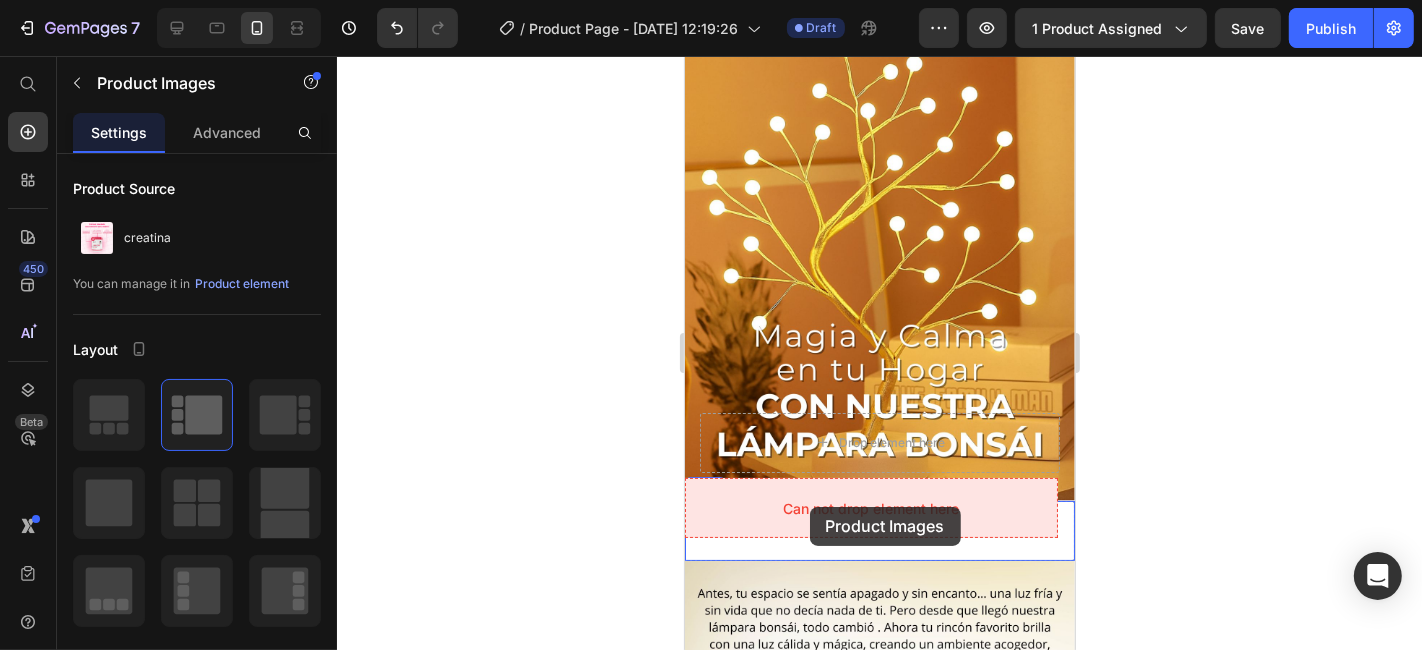 drag, startPoint x: 716, startPoint y: 491, endPoint x: 809, endPoint y: 506, distance: 94.20191 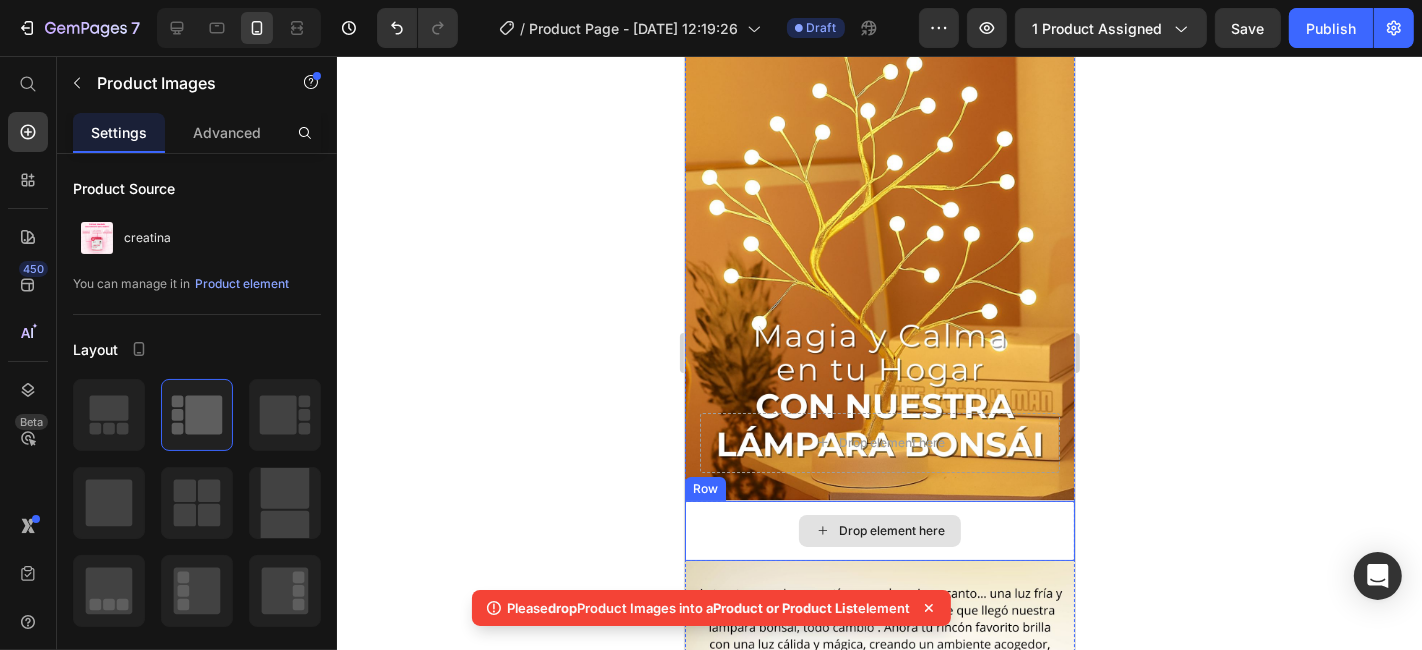 click on "Drop element here" at bounding box center [879, 530] 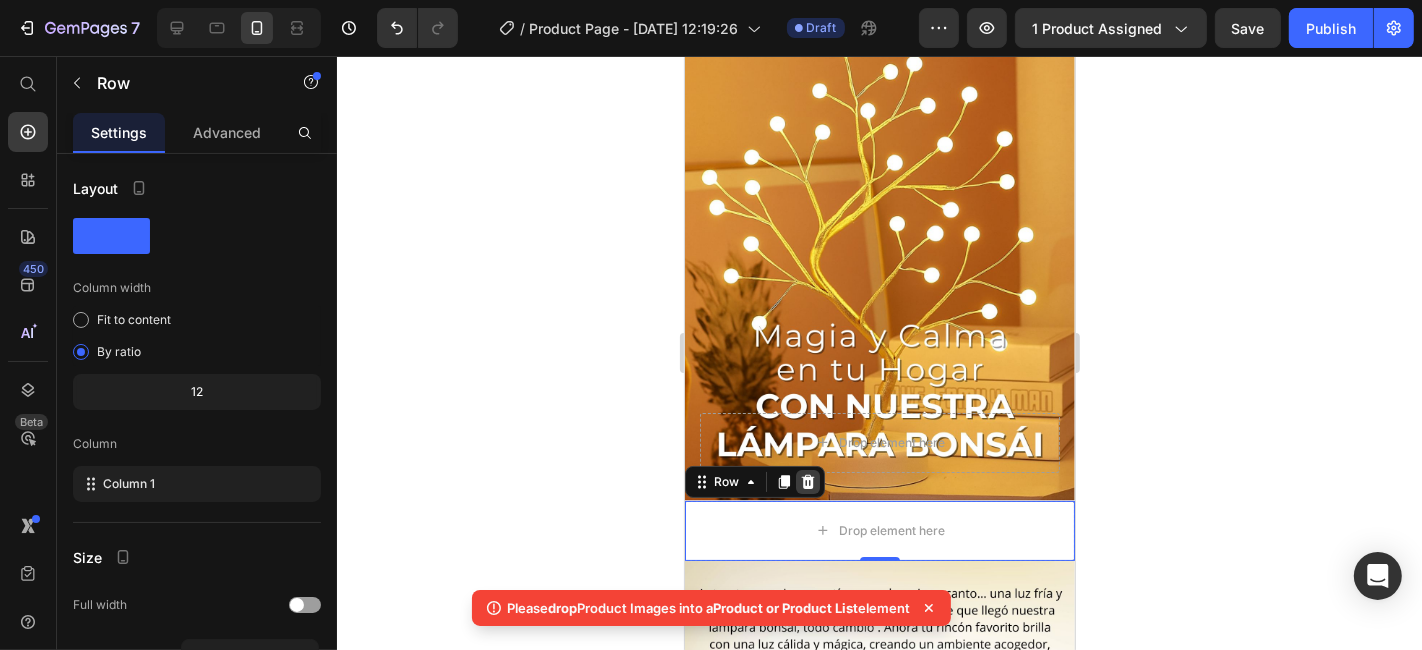 click 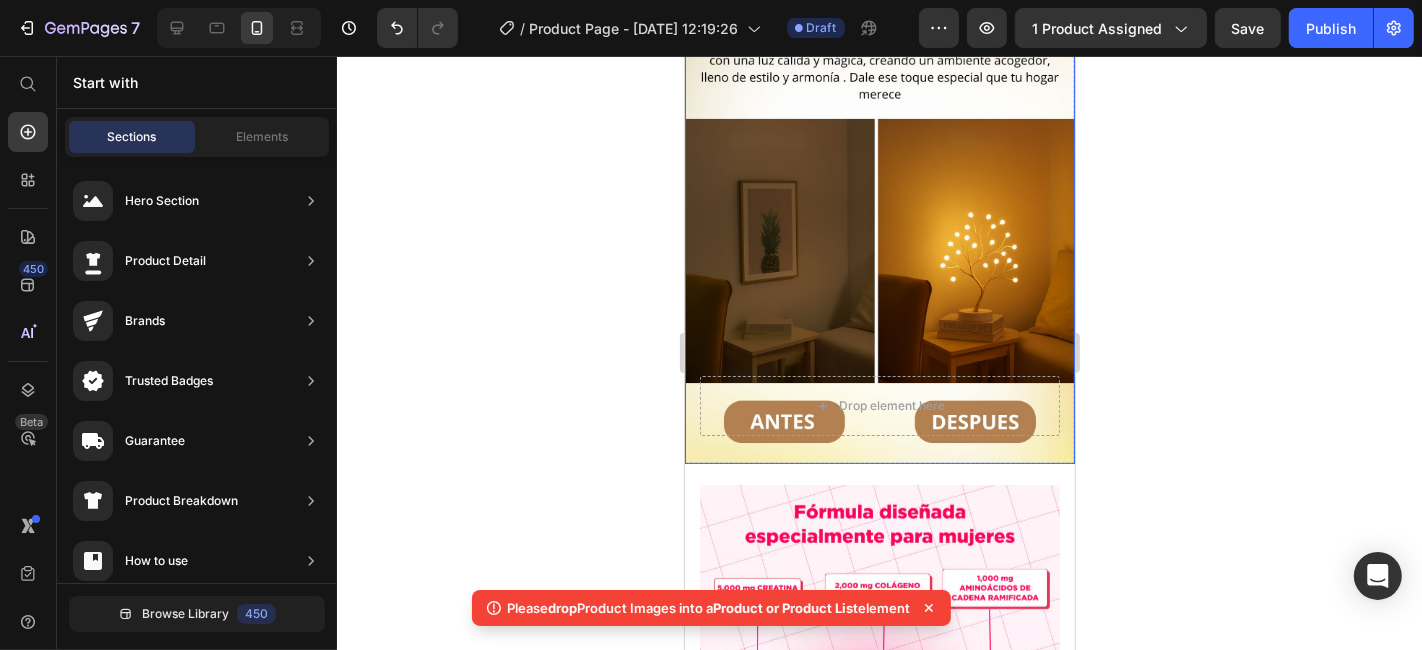 scroll, scrollTop: 611, scrollLeft: 0, axis: vertical 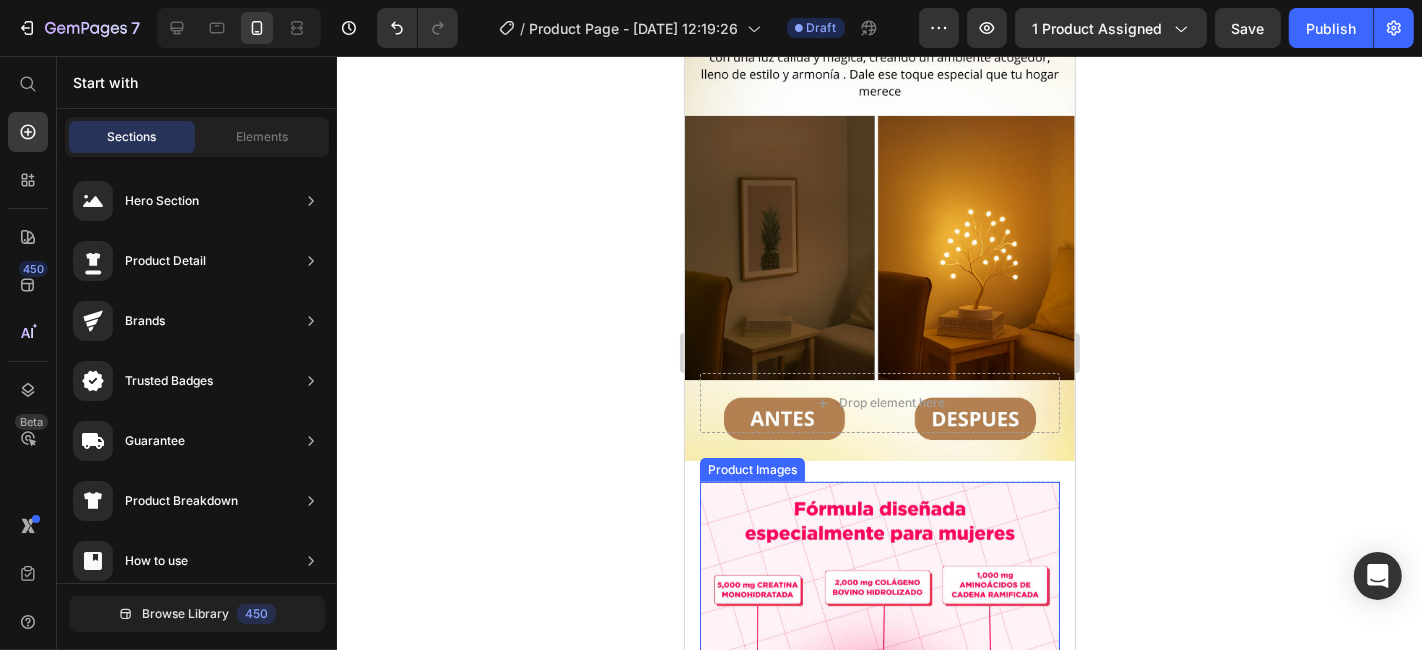 click at bounding box center (879, 661) 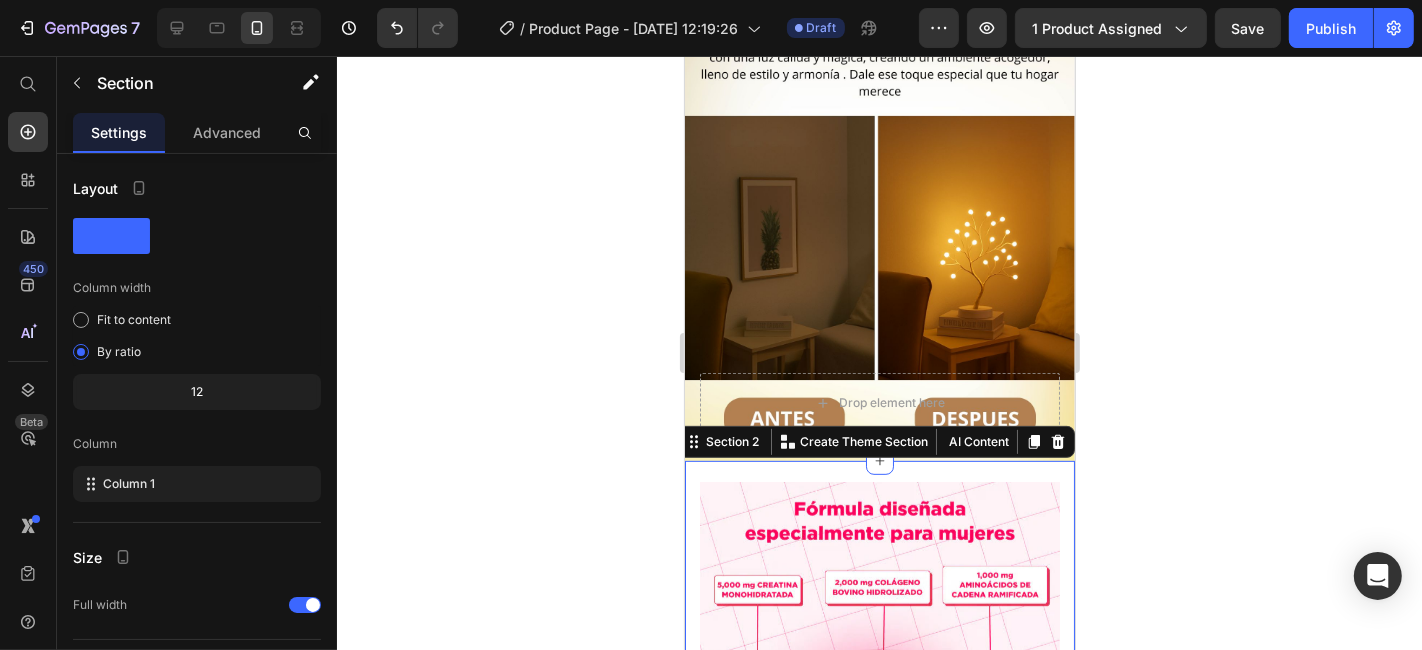 click on "Product Images Image Image Row Image Image Row Image Image Row Row creatina Product Title $0,00 Product Price
Icon
Icon
Icon
Icon
Icon Icon List 2,500+ Verified Reviews! Text Block Row
Icon Lorem ipsum Text Block Row
Icon Lorem ipsum Text Block Row Row
Icon Lorem ipsum Text Block Row
Icon Lorem ipsum Text Block Row Row Row 1 Product Quantity Row Out of stock Add to Cart Row
Icon Lorem ipsum Text Block Row
Icon Lorem ipsum Text Block Row Row
Icon Lorem ipsum Text Block Row
Icon Lorem ipsum Text Block Row Row Row
Icon Lorem ipsum  dolor sit Text Block
Icon Lorem ipsum  dolor sit Text Block
Icon Lorem ipsum  dolor sit Text Block" at bounding box center [879, 1035] 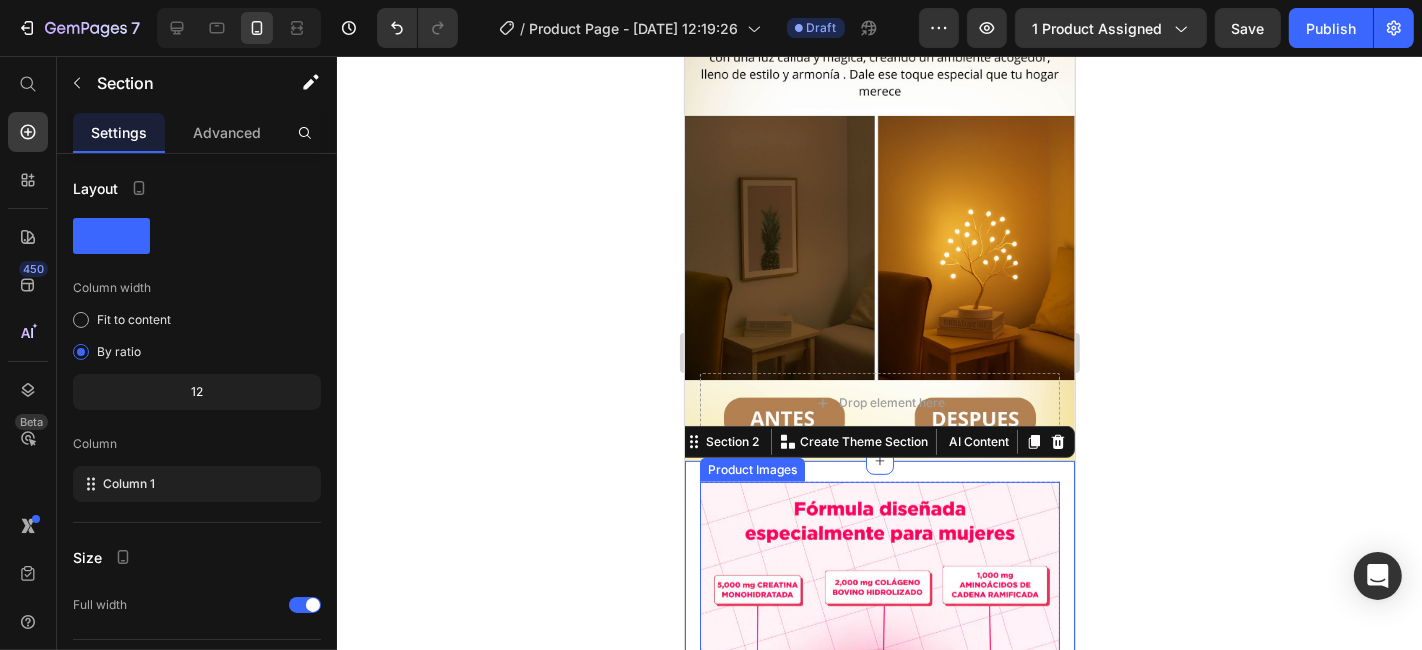 click at bounding box center [879, 661] 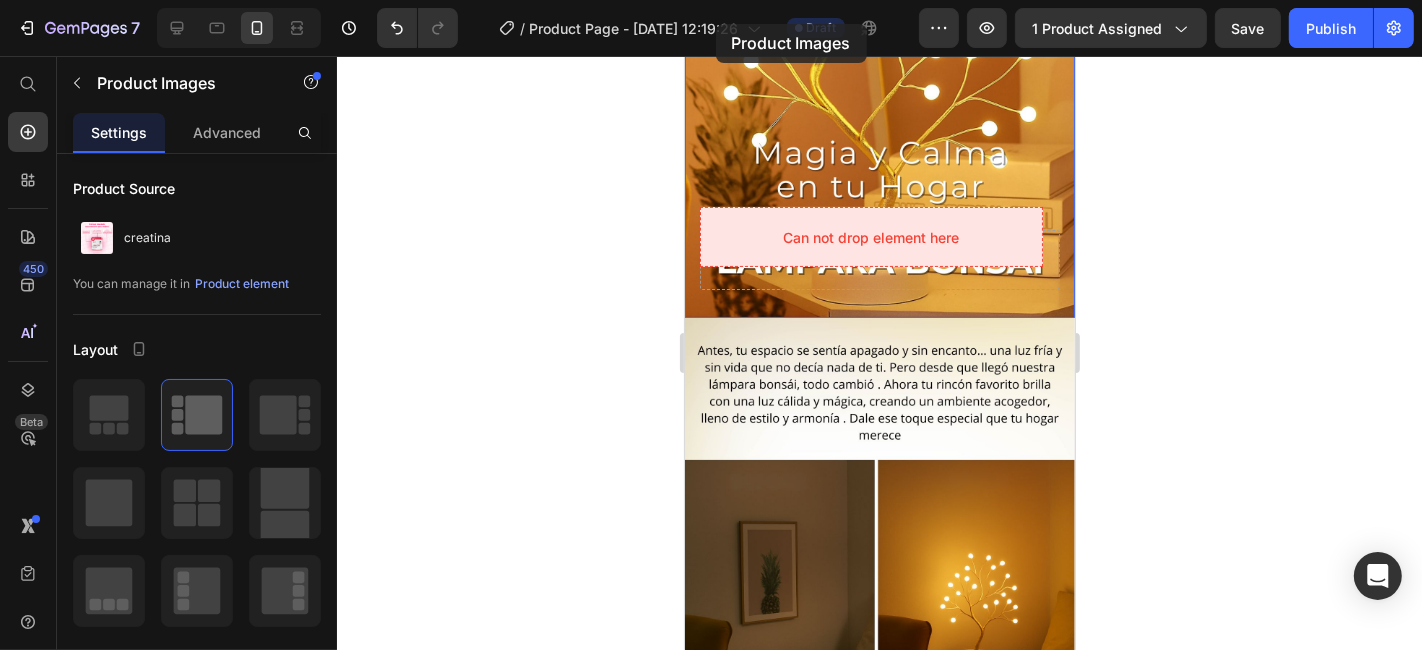 scroll, scrollTop: 145, scrollLeft: 0, axis: vertical 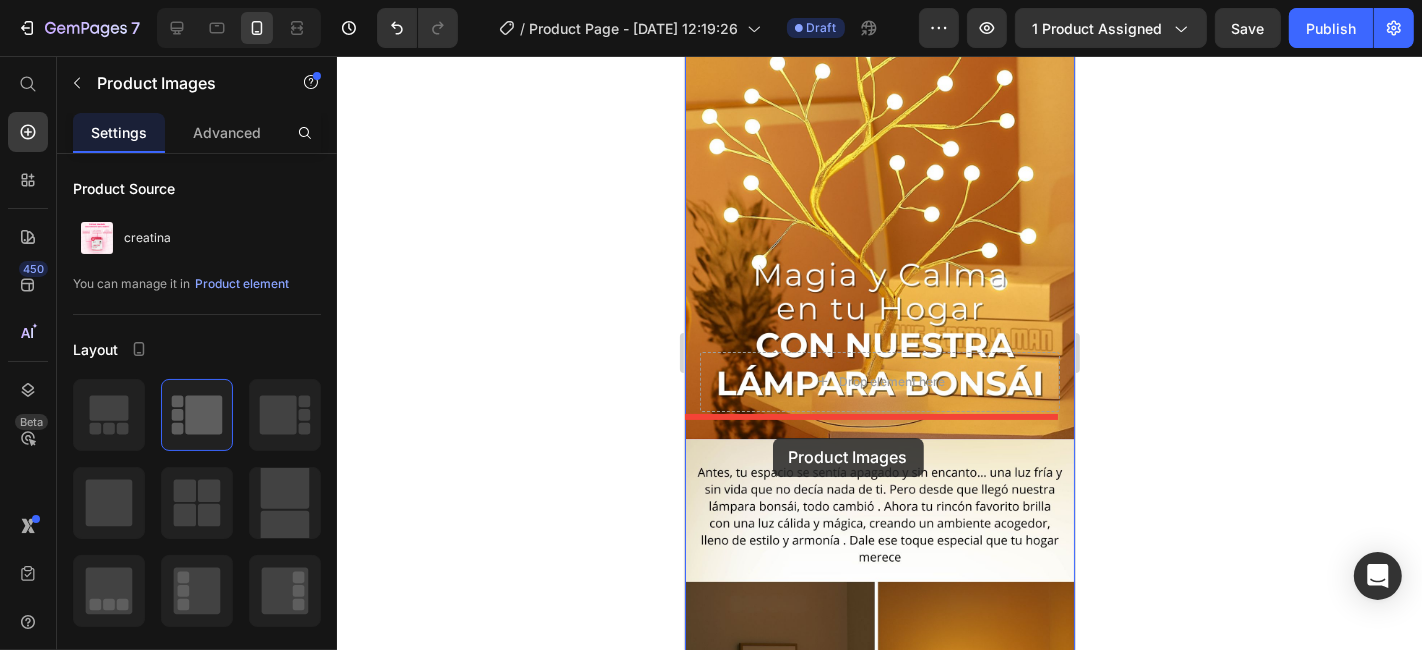 drag, startPoint x: 720, startPoint y: 411, endPoint x: 774, endPoint y: 426, distance: 56.044624 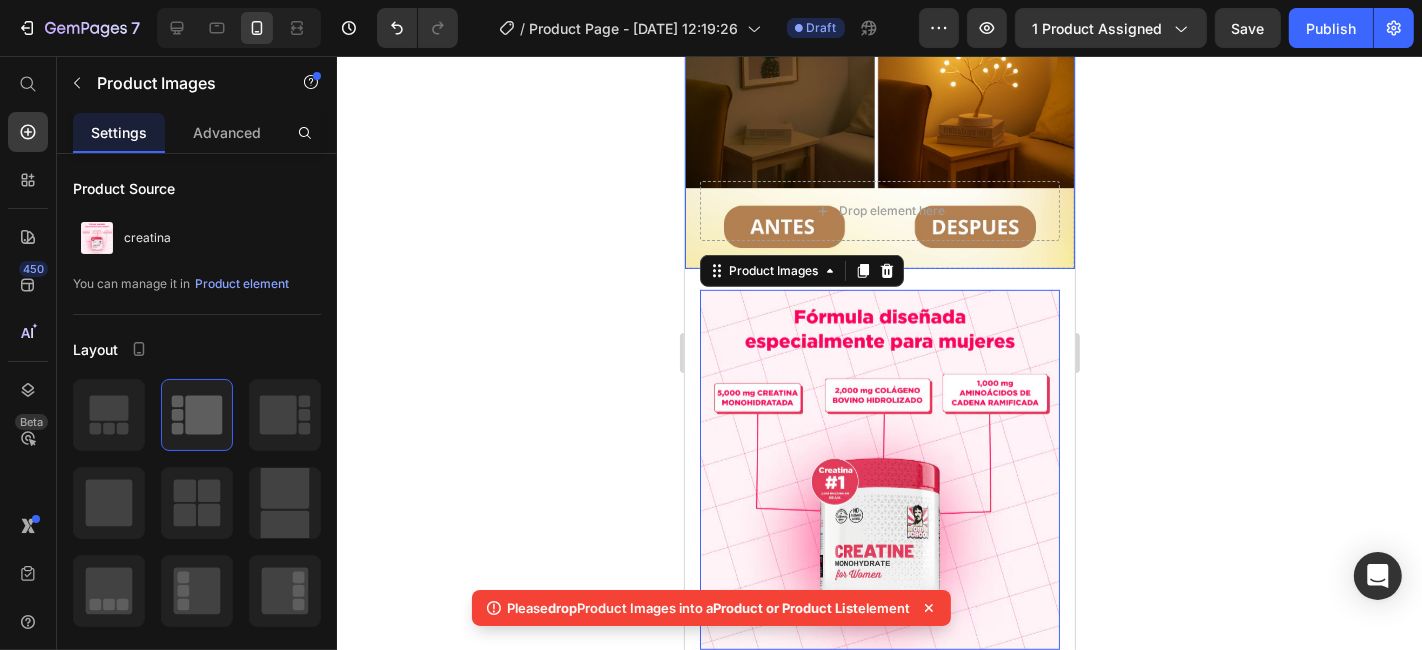 scroll, scrollTop: 809, scrollLeft: 0, axis: vertical 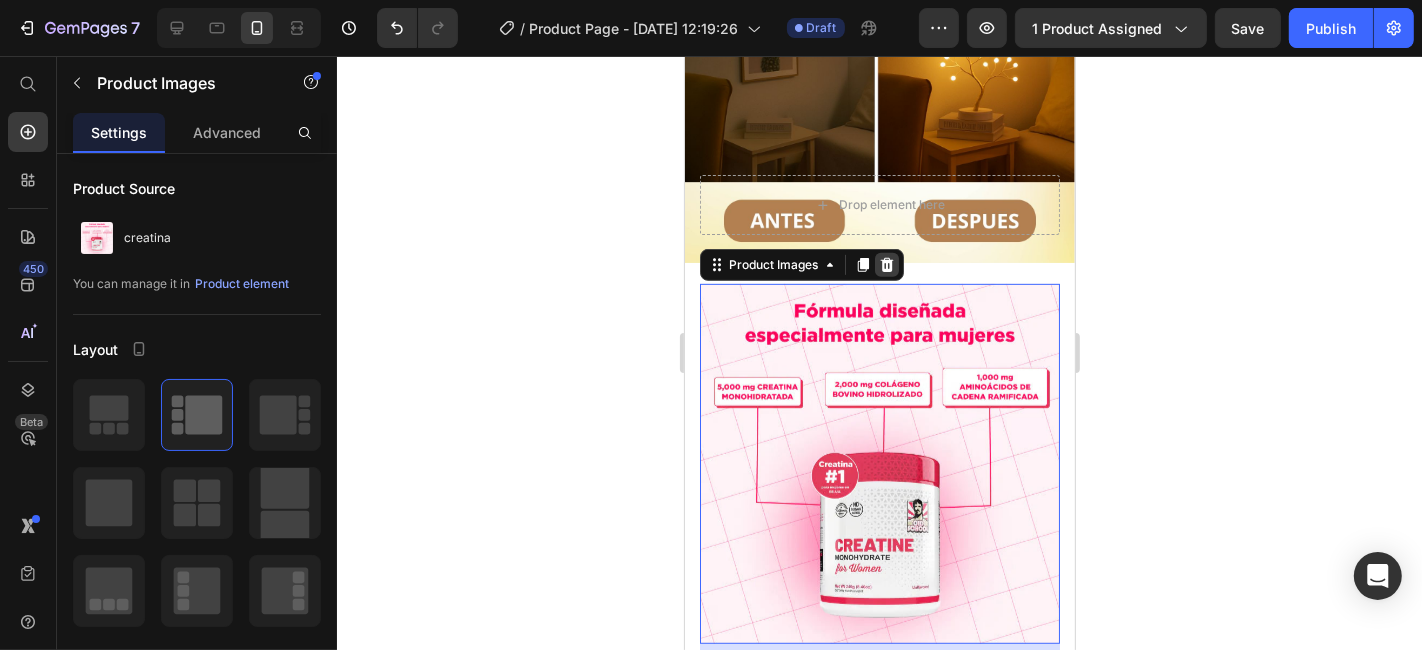 click 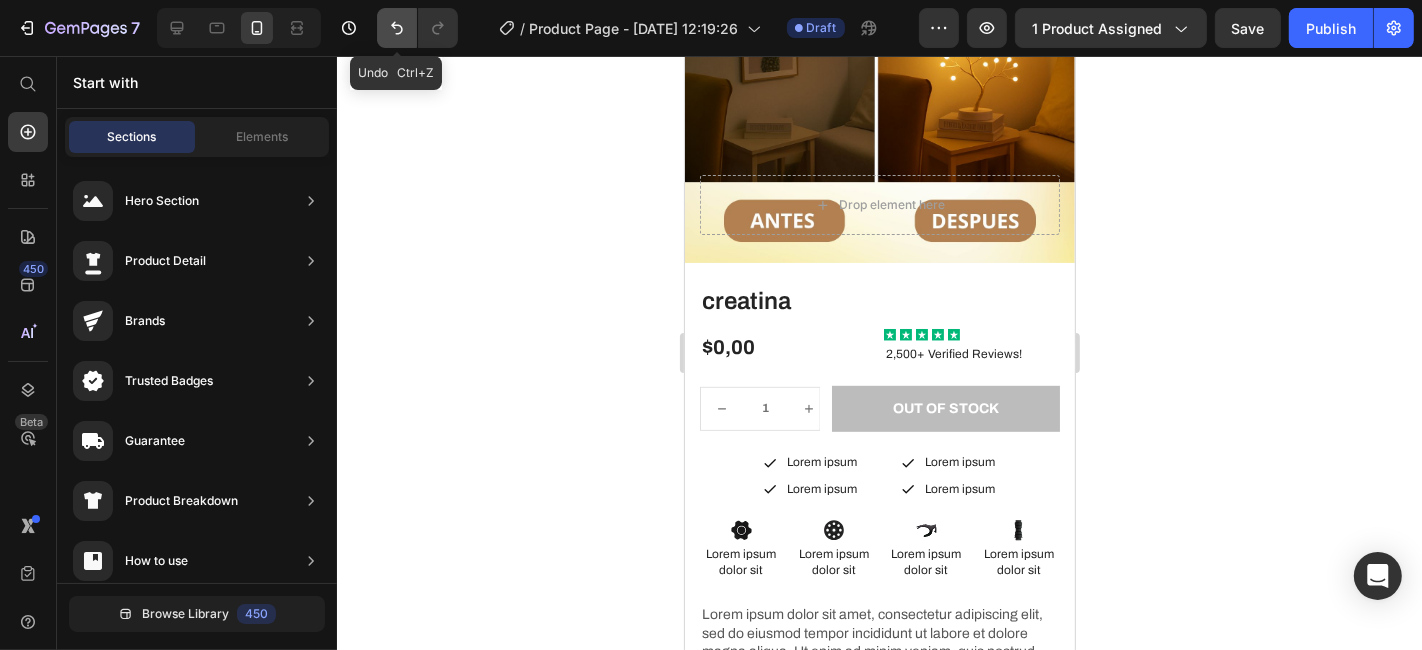 click 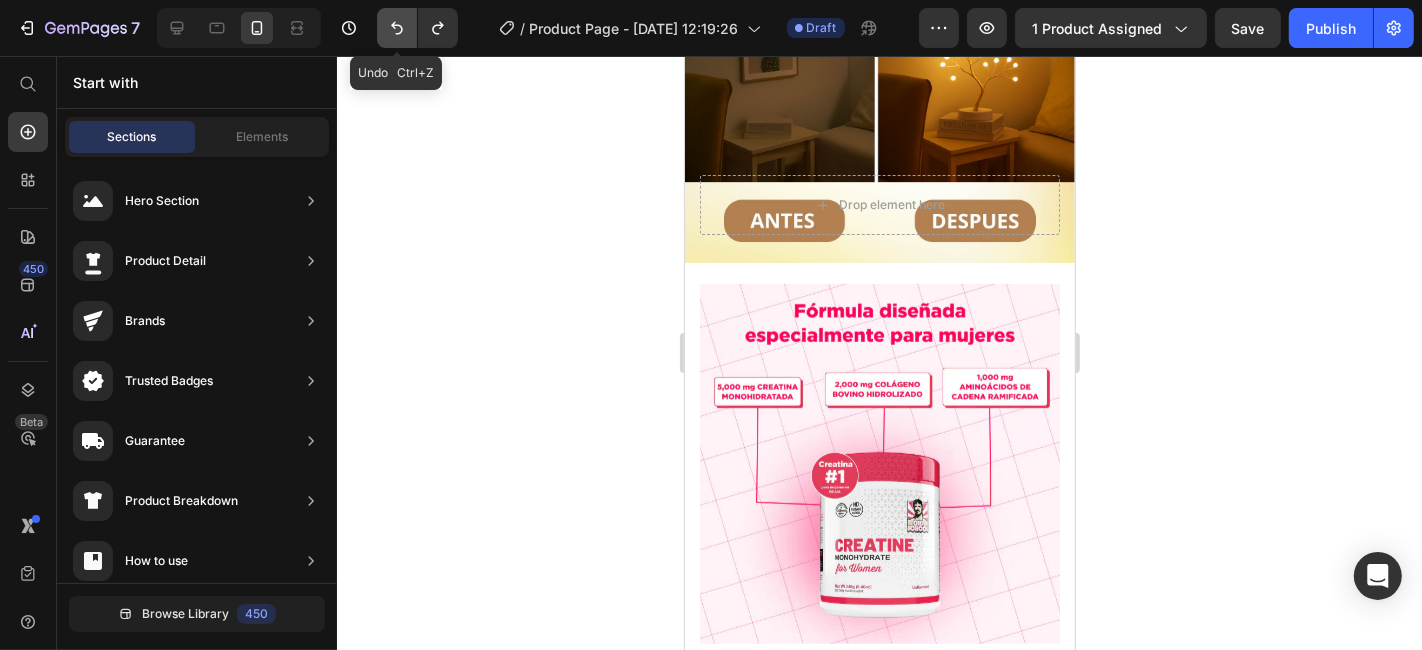click 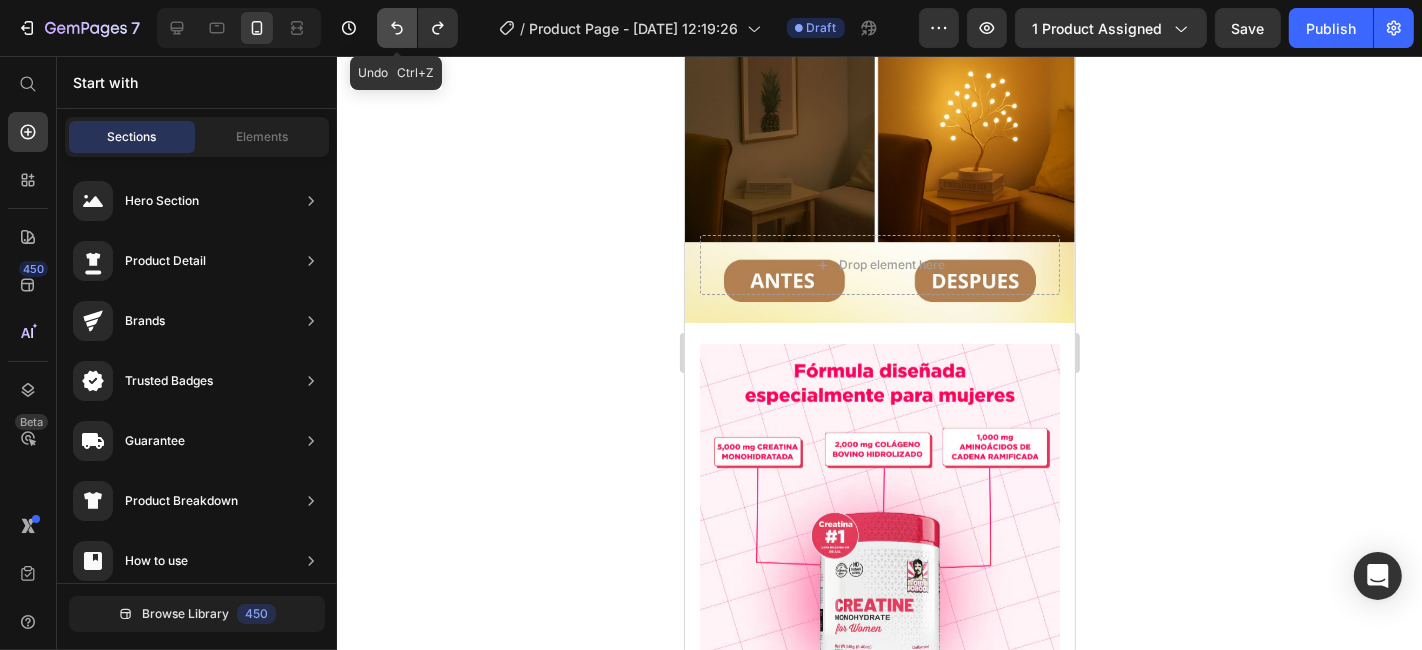 scroll, scrollTop: 869, scrollLeft: 0, axis: vertical 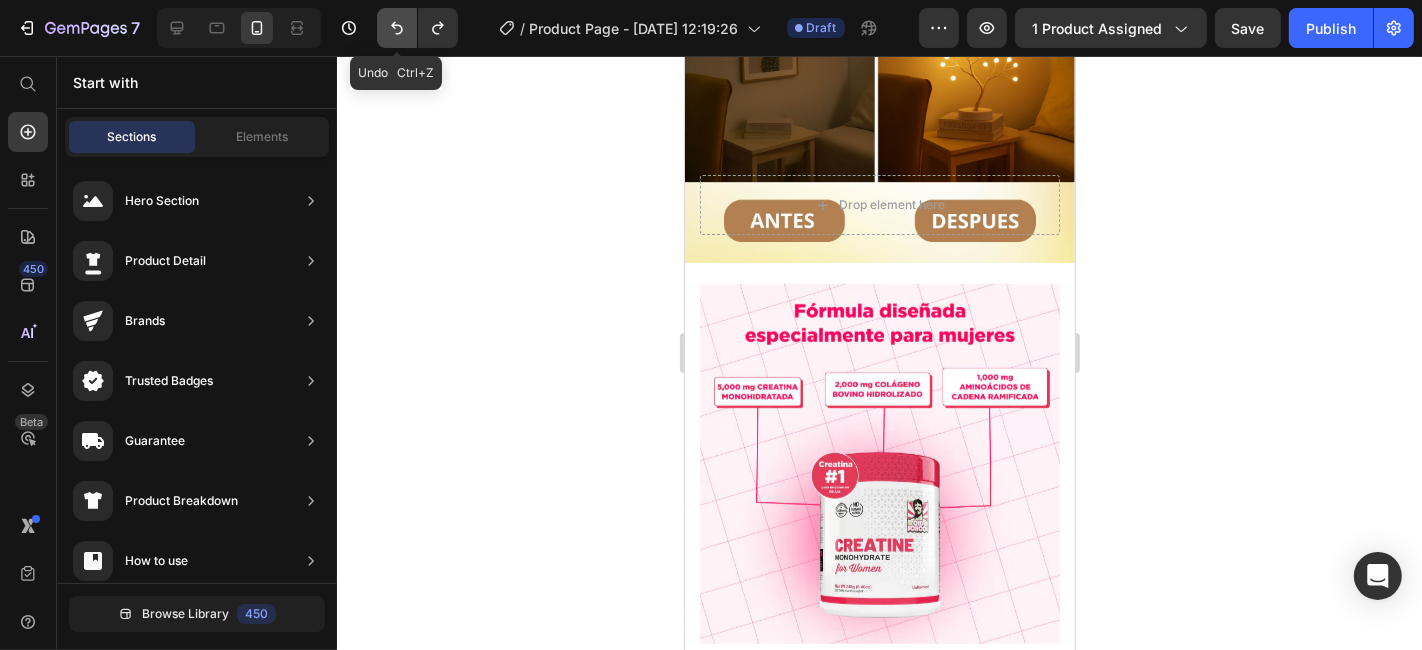 click 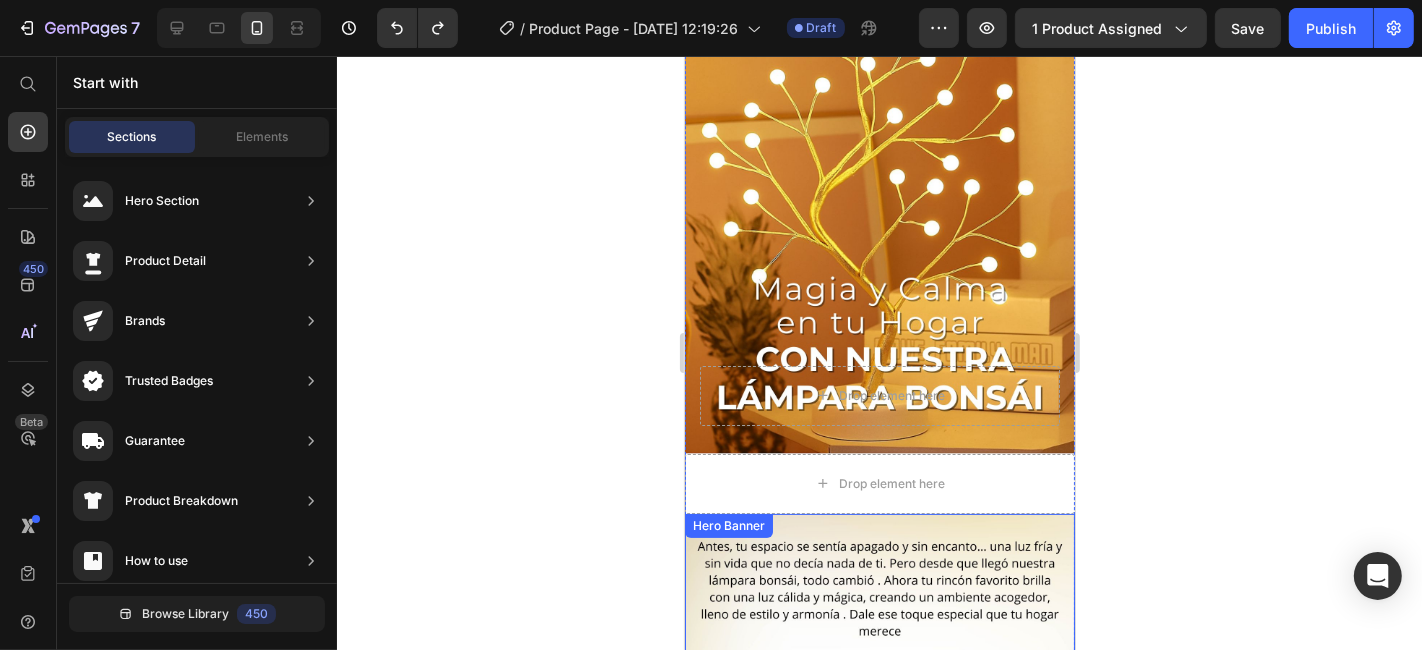 scroll, scrollTop: 137, scrollLeft: 0, axis: vertical 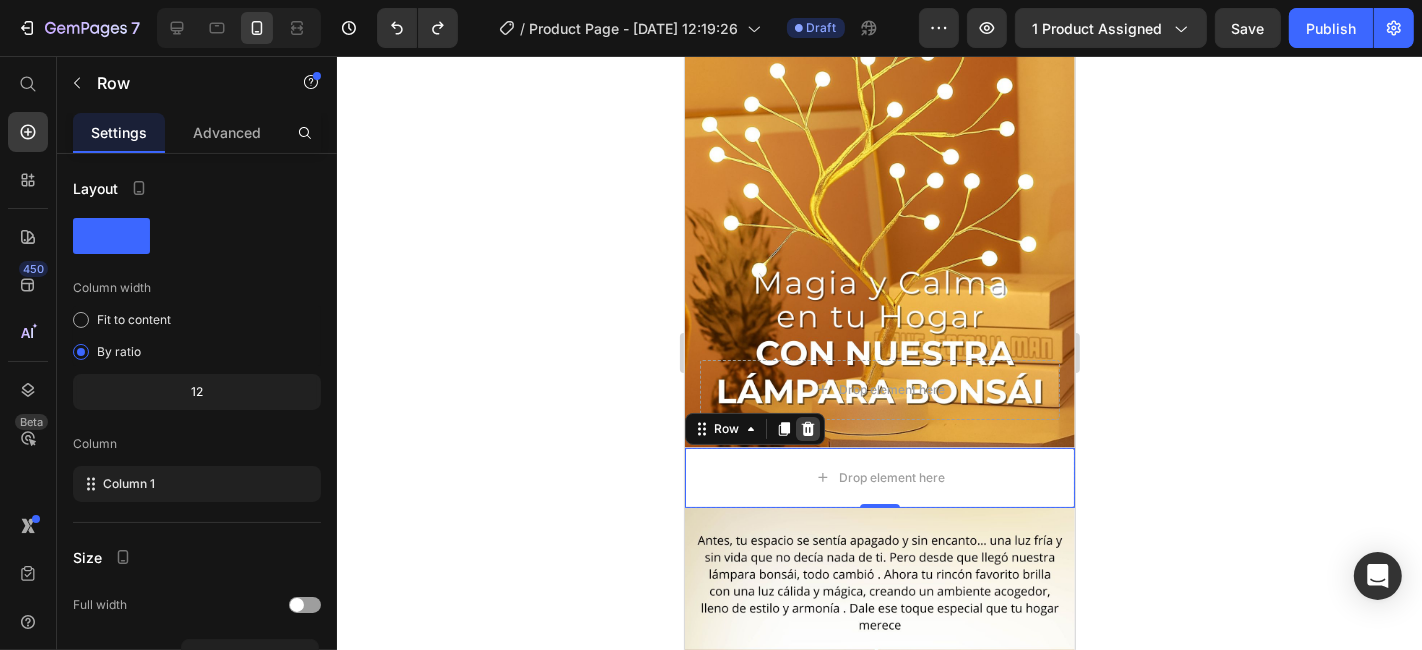 click 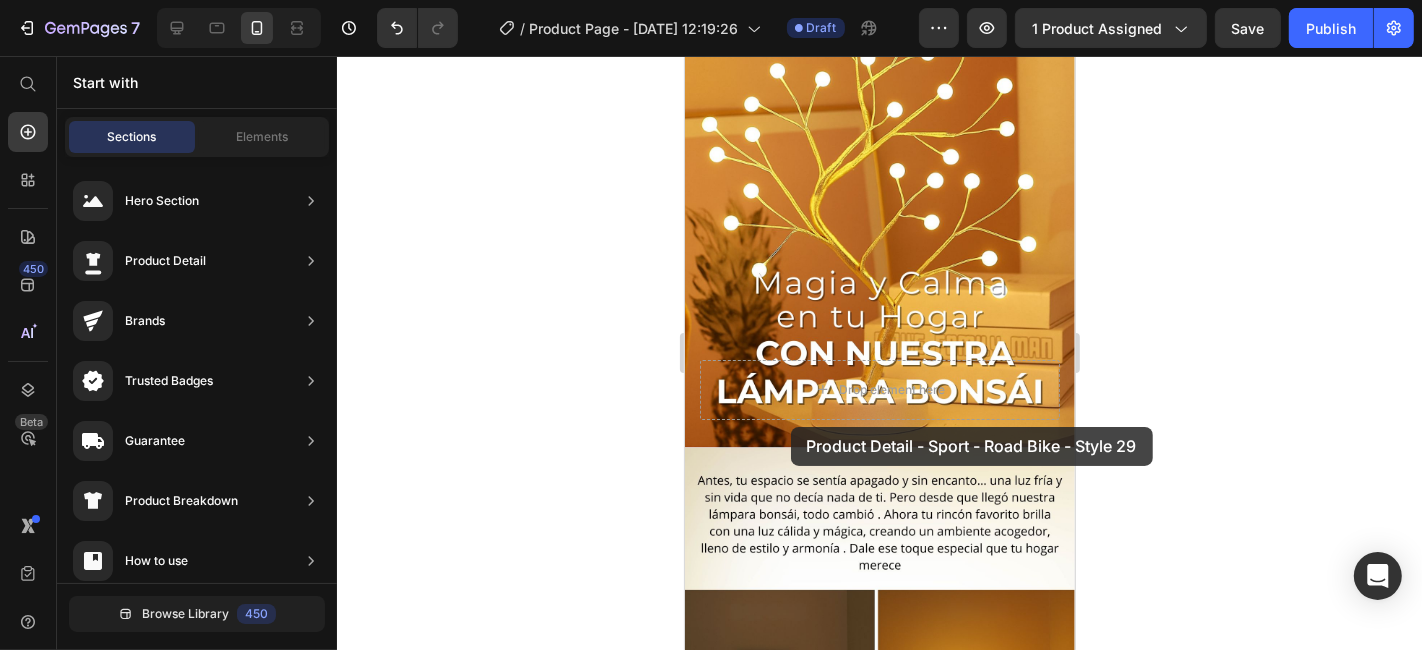 drag, startPoint x: 1179, startPoint y: 450, endPoint x: 790, endPoint y: 426, distance: 389.73965 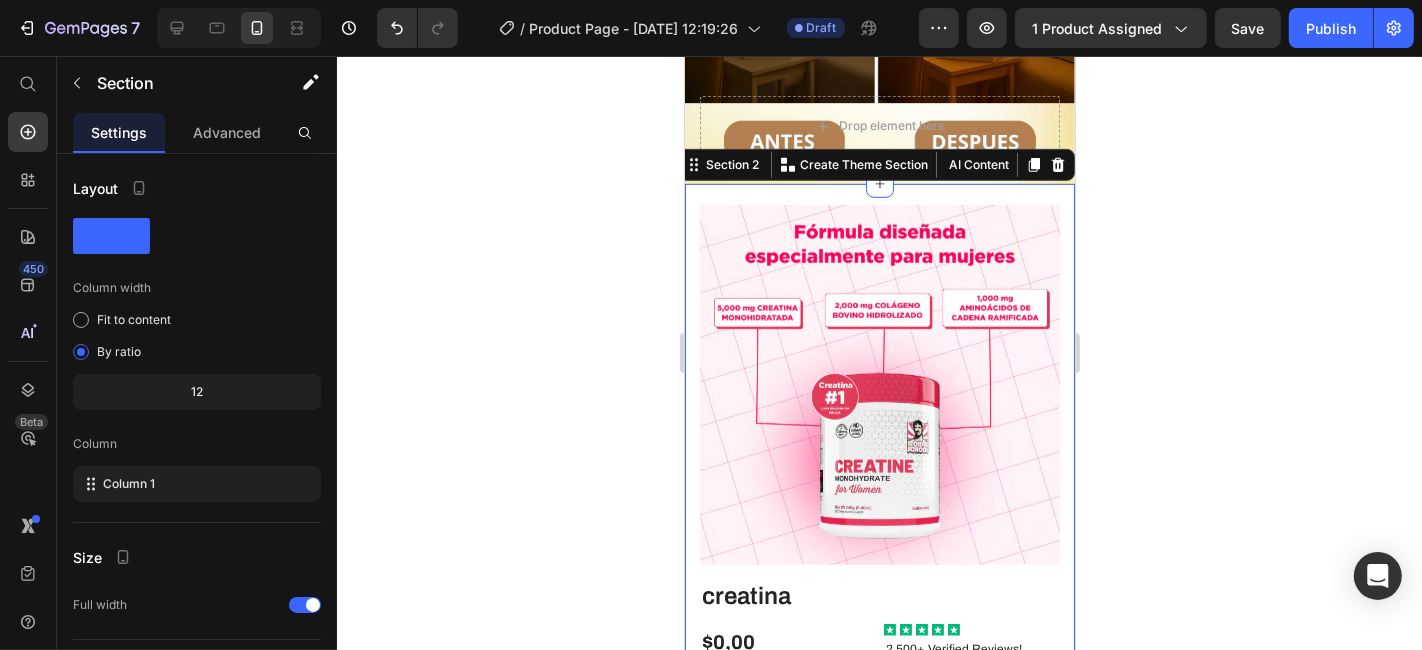 scroll, scrollTop: 902, scrollLeft: 0, axis: vertical 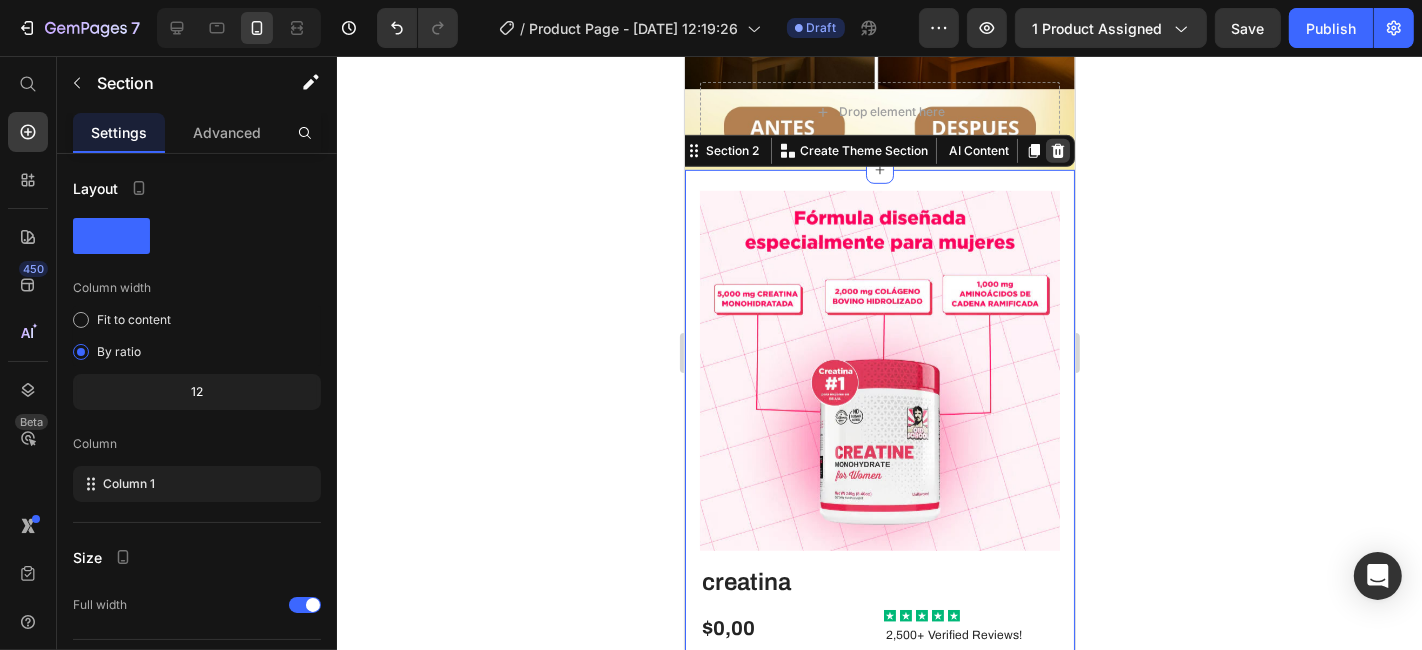 click 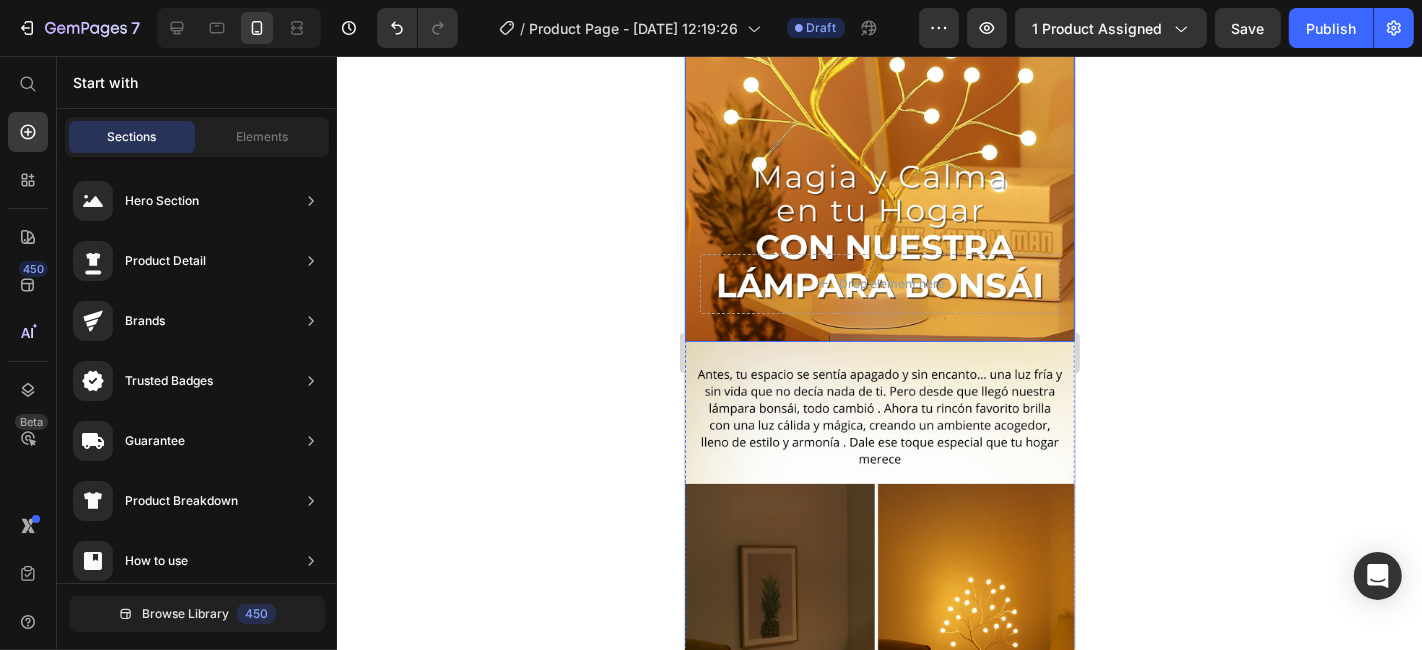 scroll, scrollTop: 242, scrollLeft: 0, axis: vertical 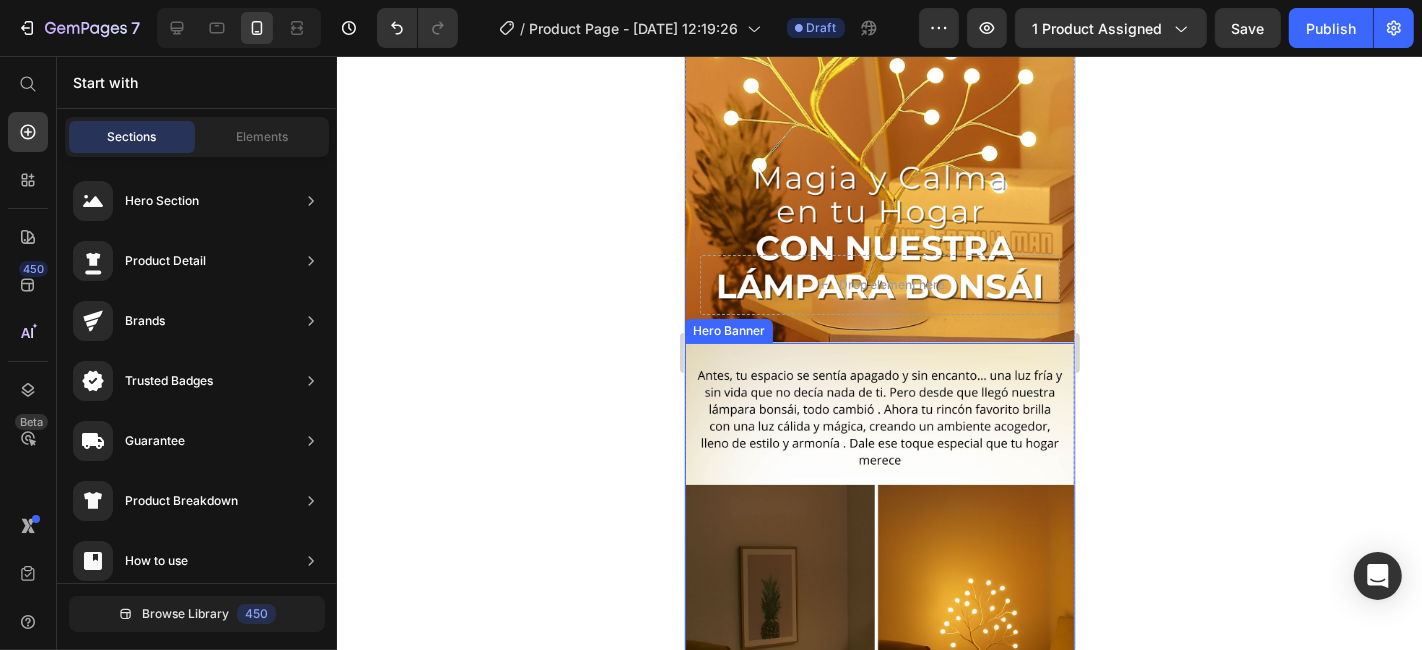 click at bounding box center (879, 586) 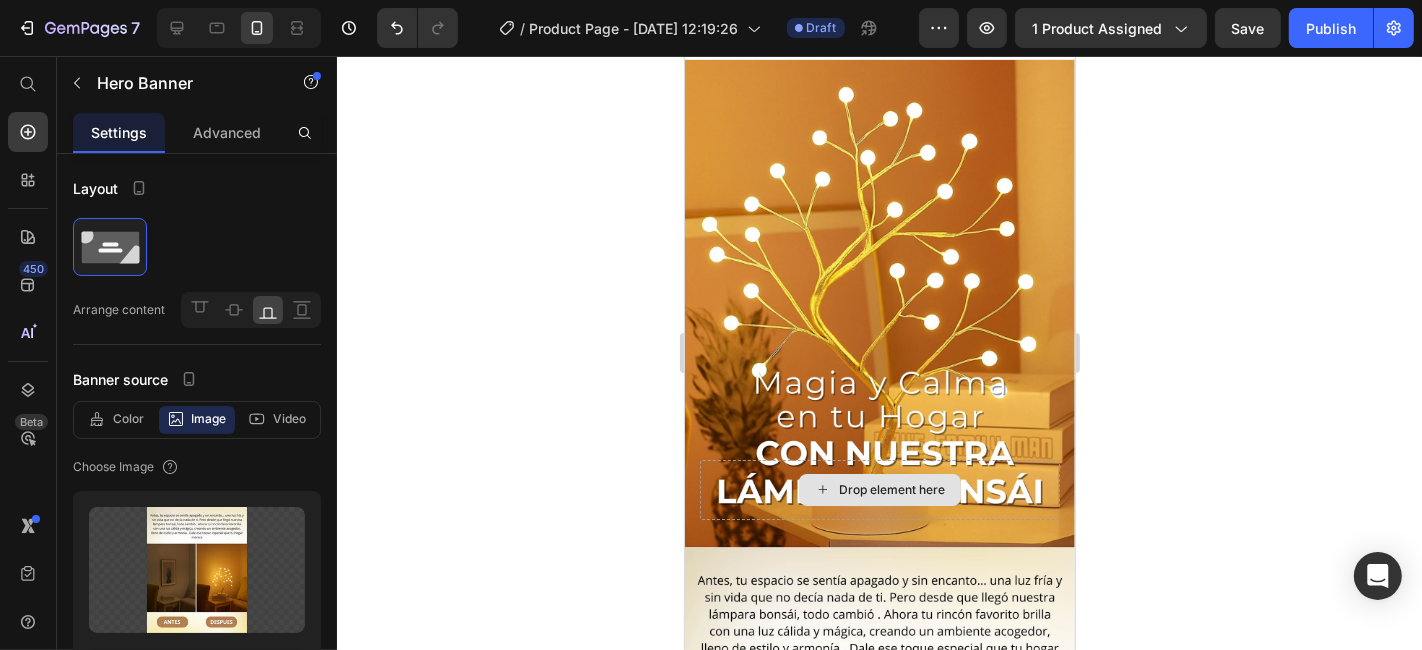 scroll, scrollTop: 31, scrollLeft: 0, axis: vertical 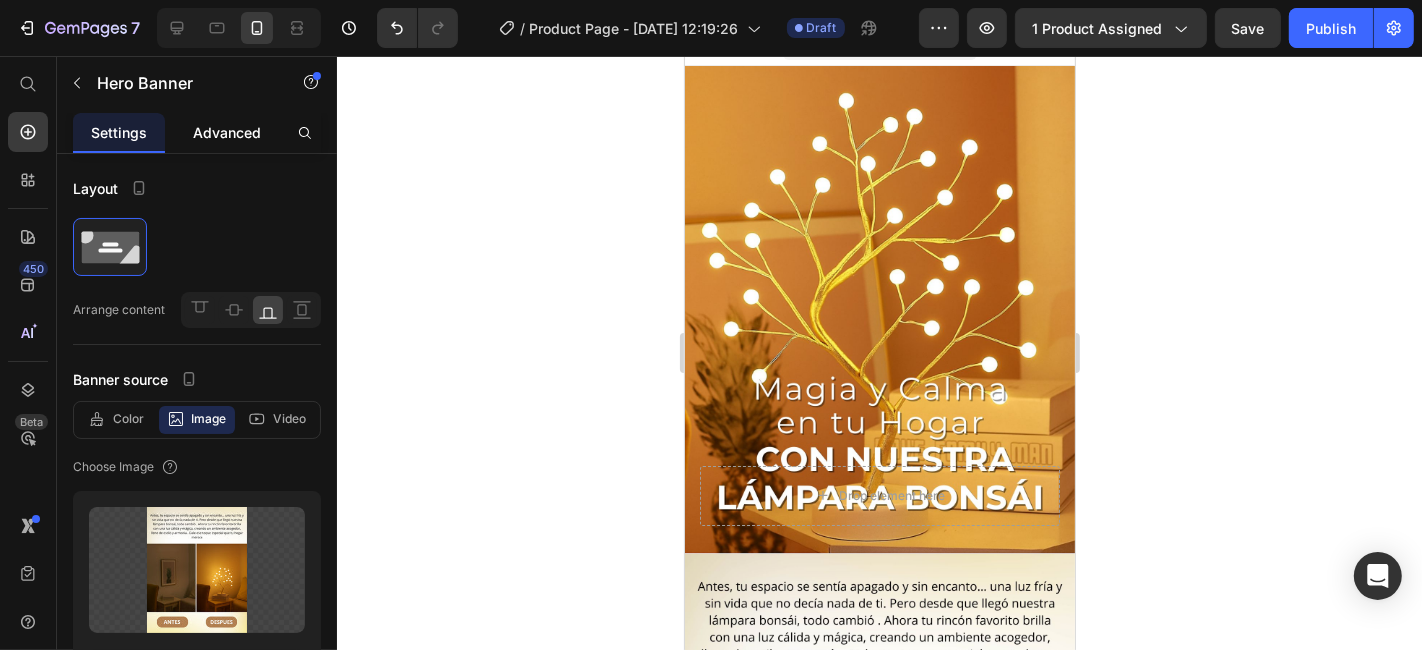 click on "Advanced" at bounding box center (227, 132) 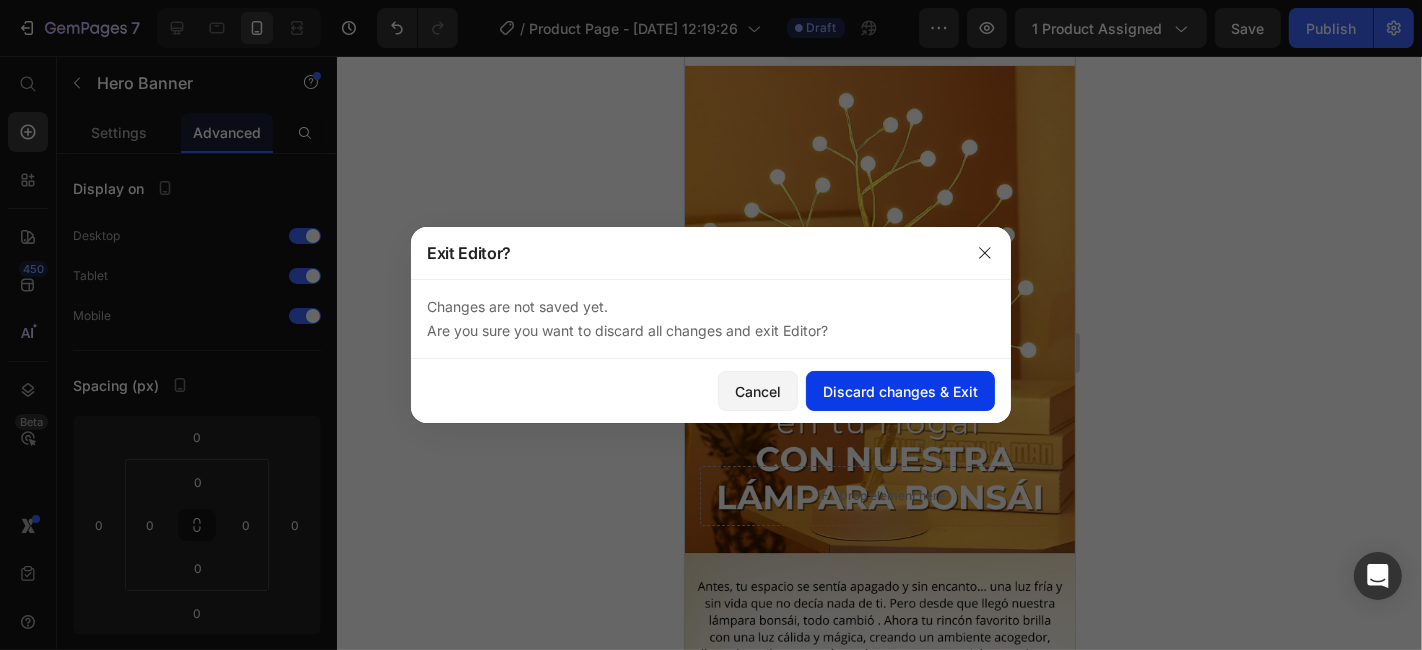 click on "Discard changes & Exit" at bounding box center (900, 391) 